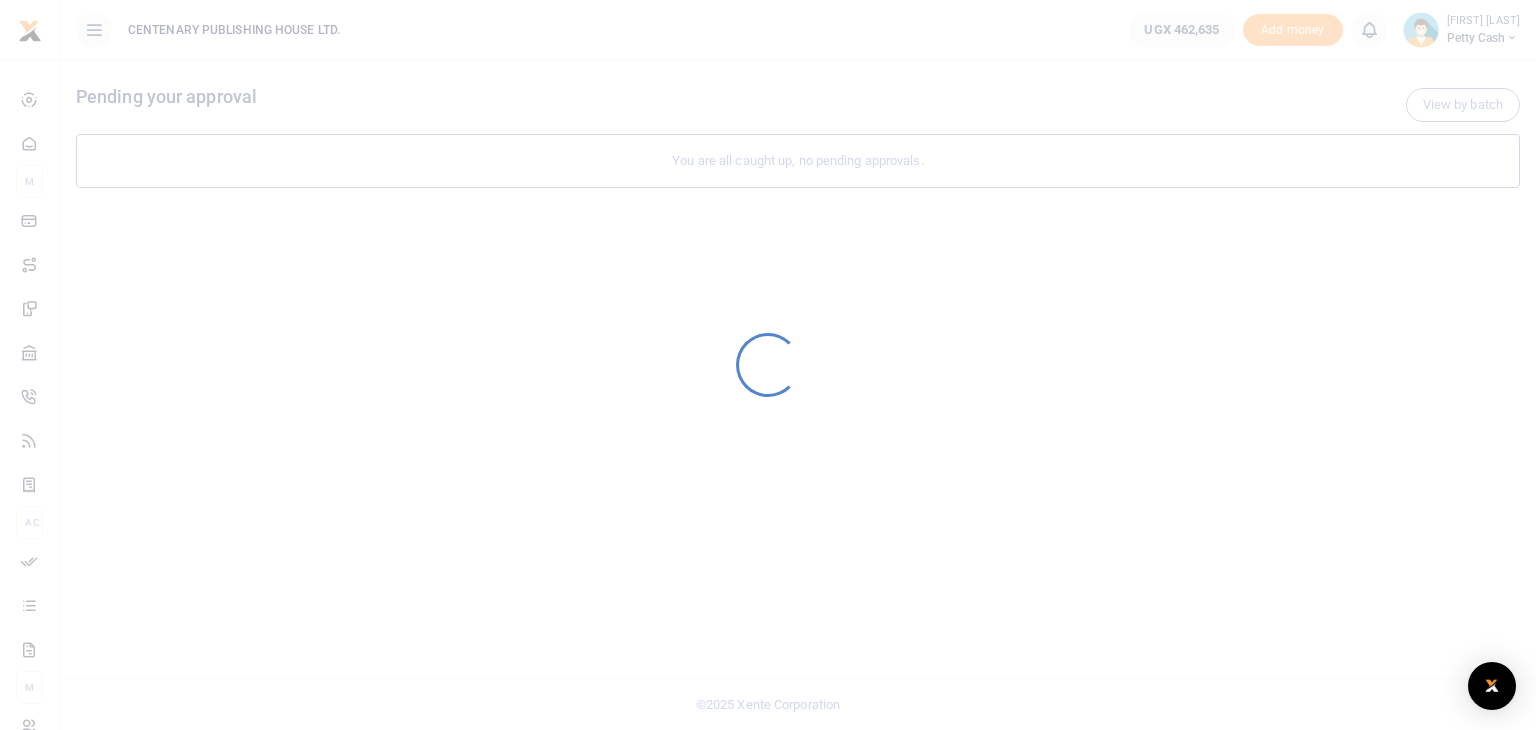 scroll, scrollTop: 0, scrollLeft: 0, axis: both 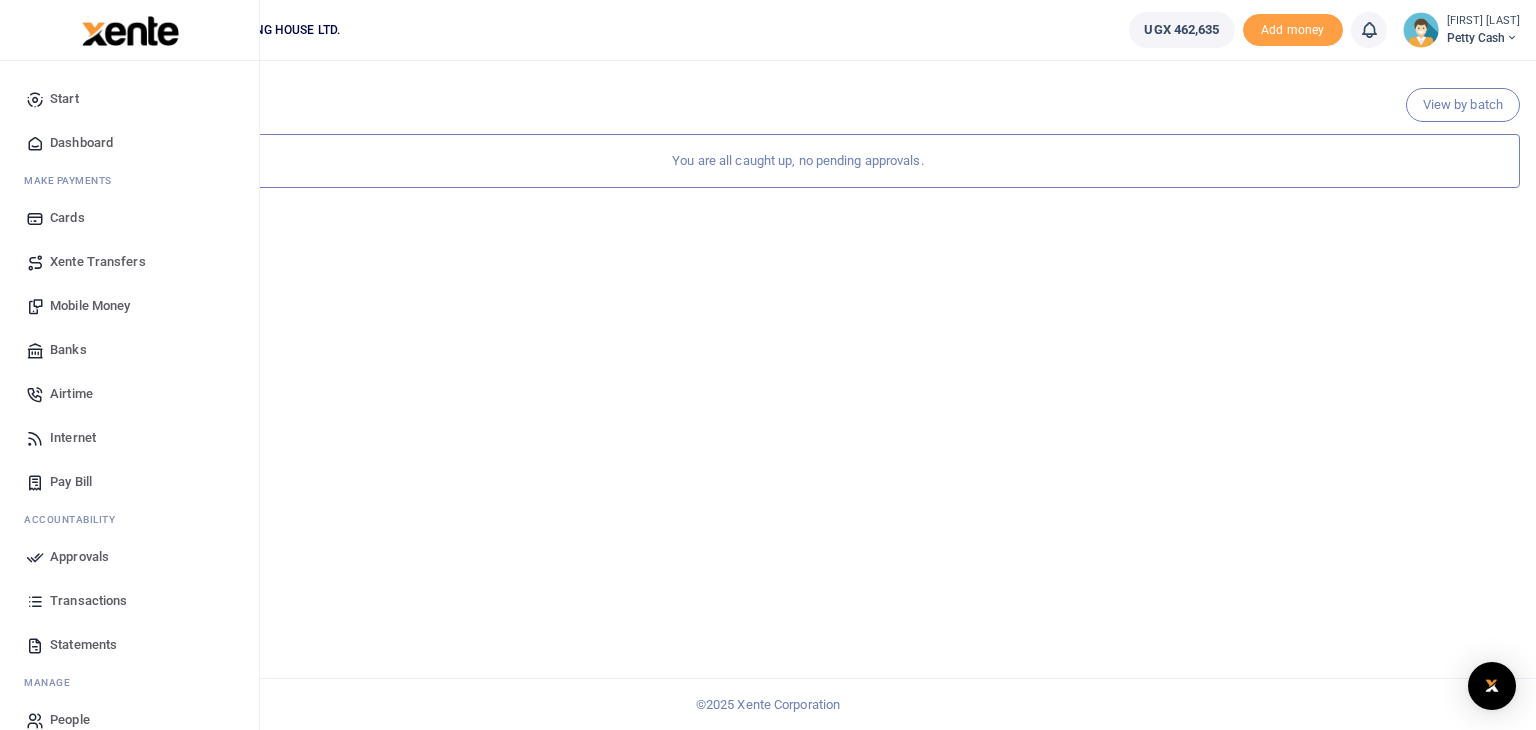 click on "Dashboard" at bounding box center [81, 143] 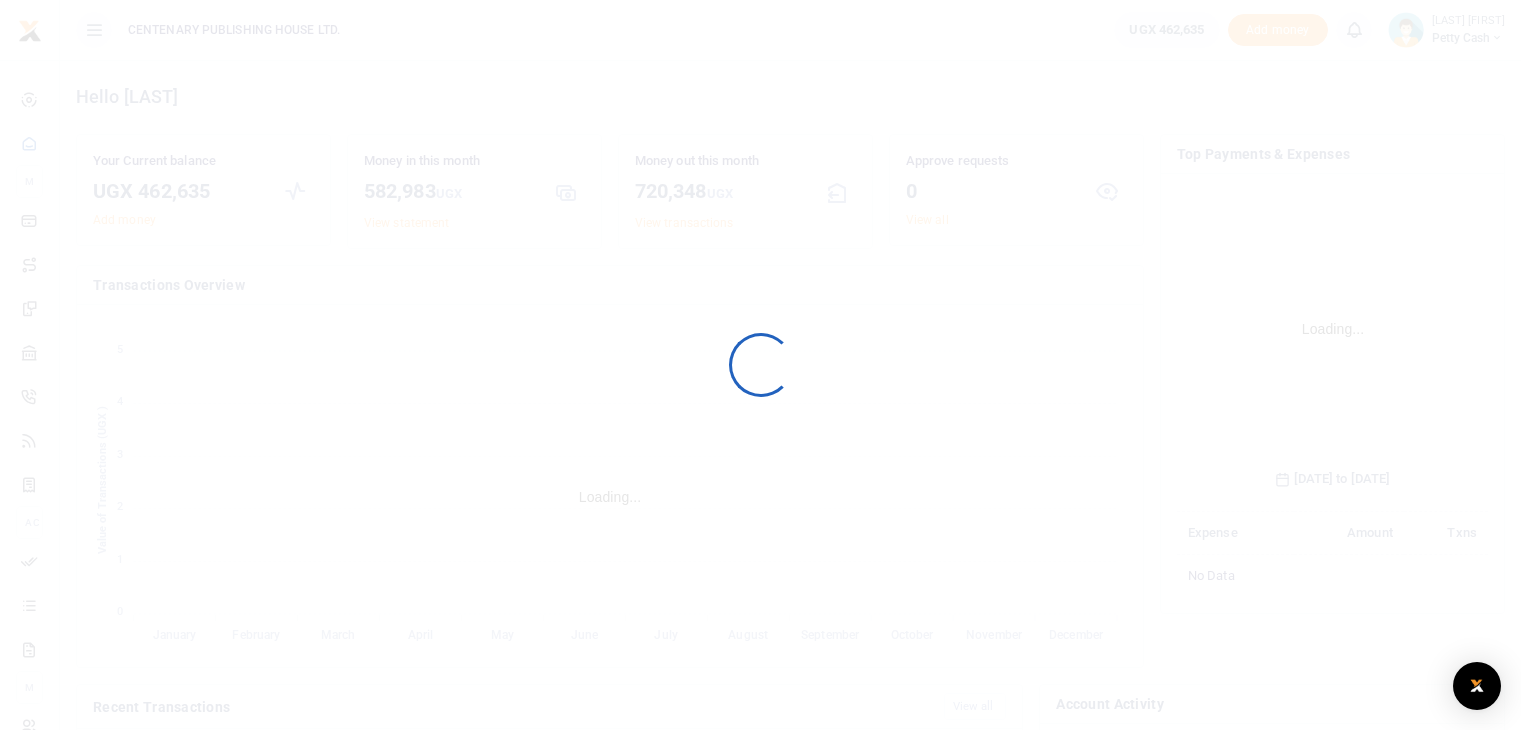 scroll, scrollTop: 0, scrollLeft: 0, axis: both 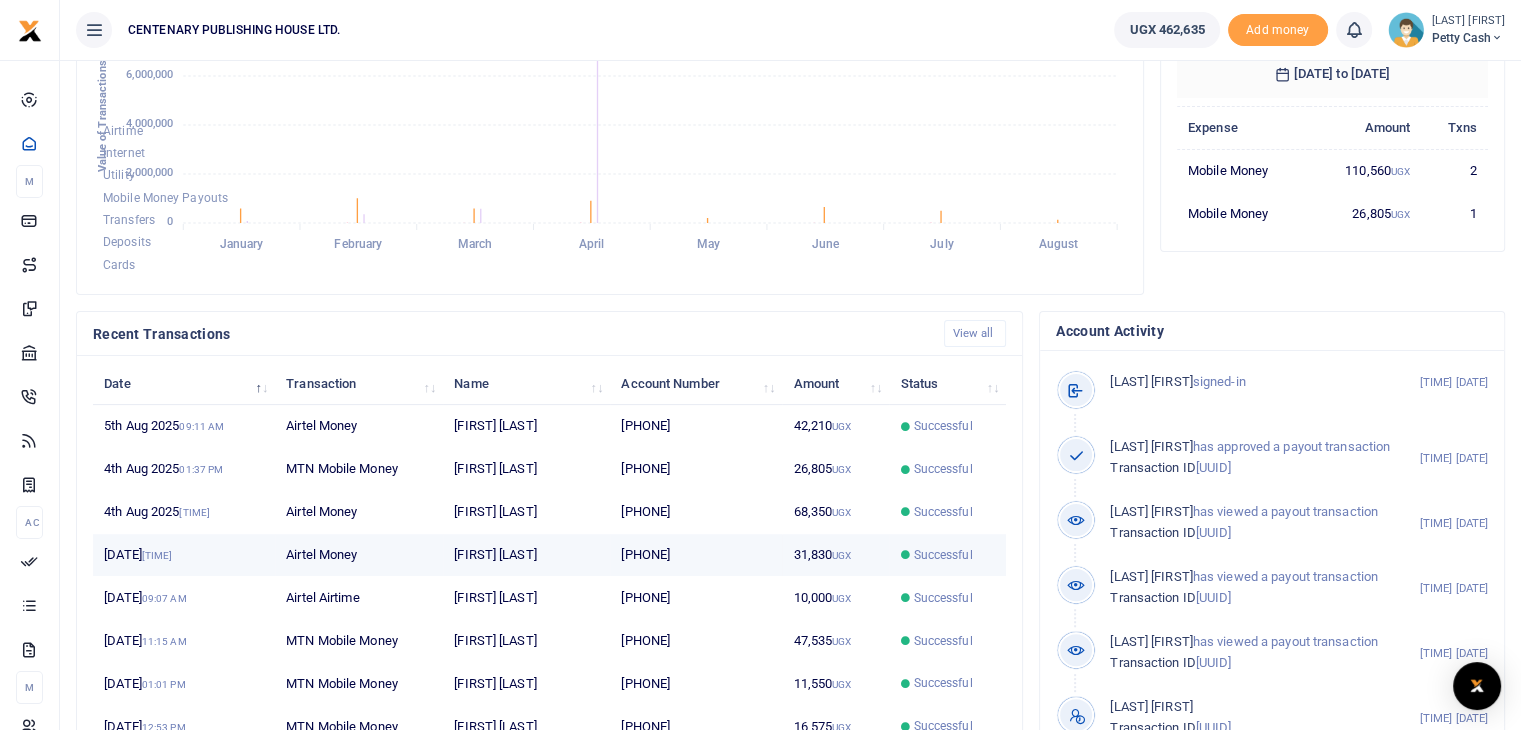 click on "[FIRST] [LAST]" at bounding box center (526, 555) 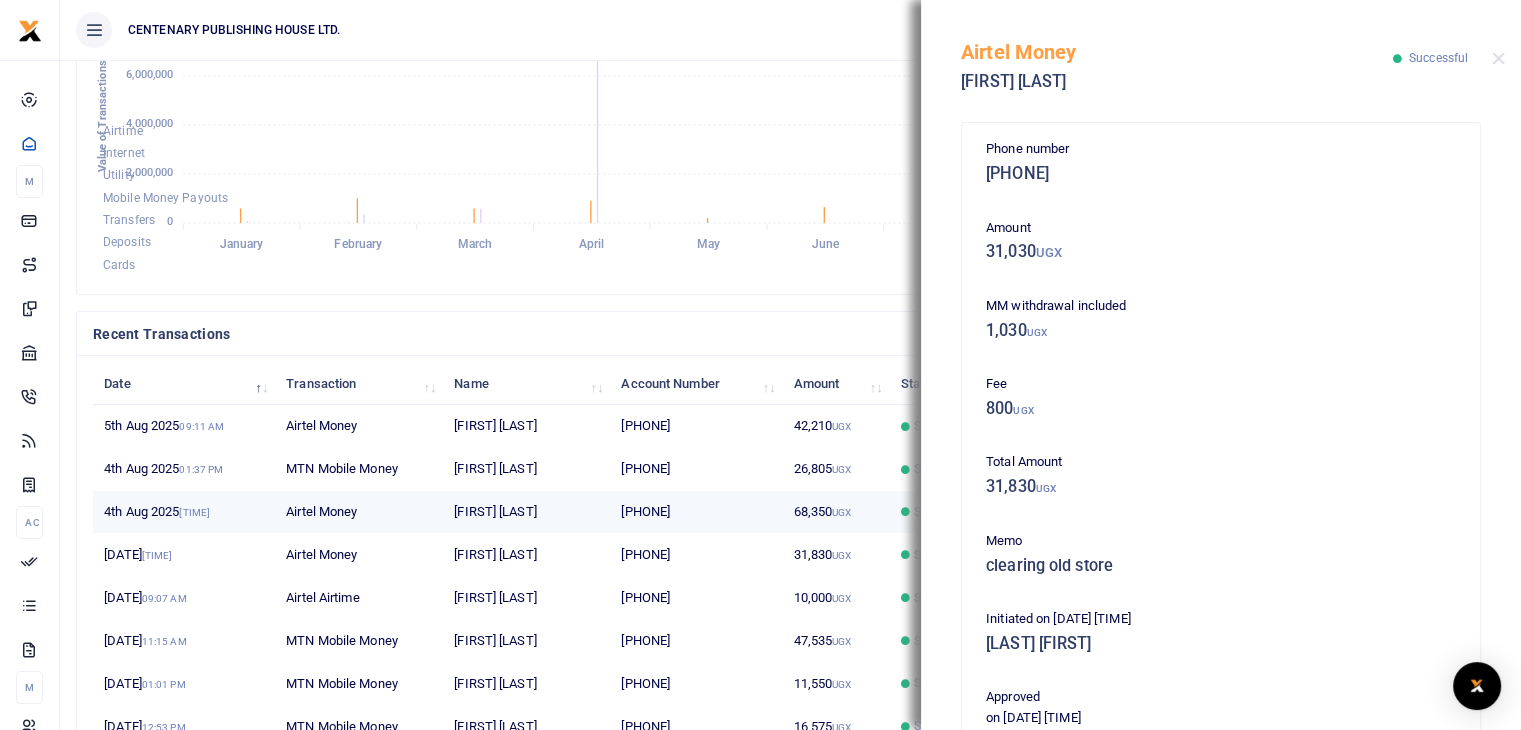 click on "[FIRST] [LAST]" at bounding box center [526, 512] 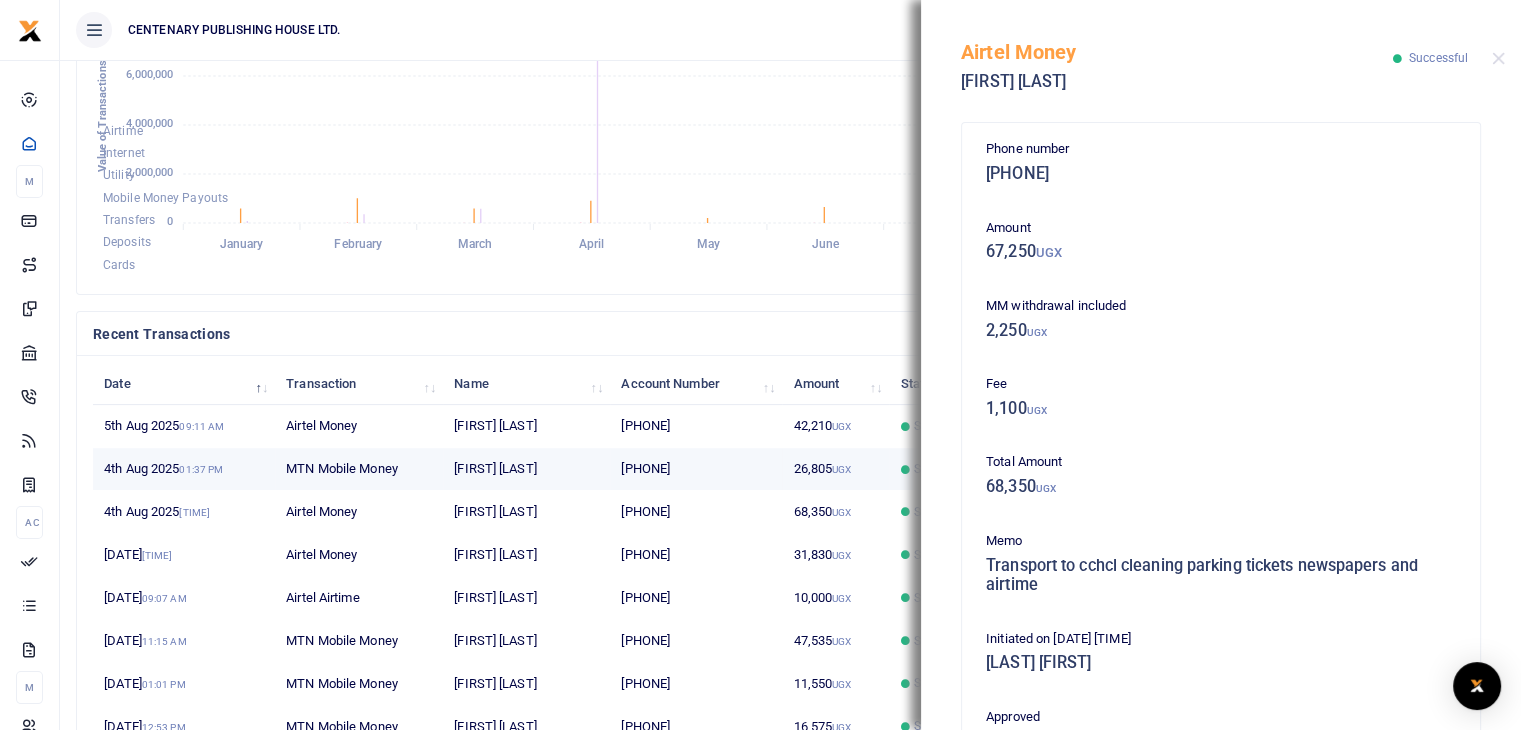 click on "[FIRST] [LAST]" at bounding box center (526, 469) 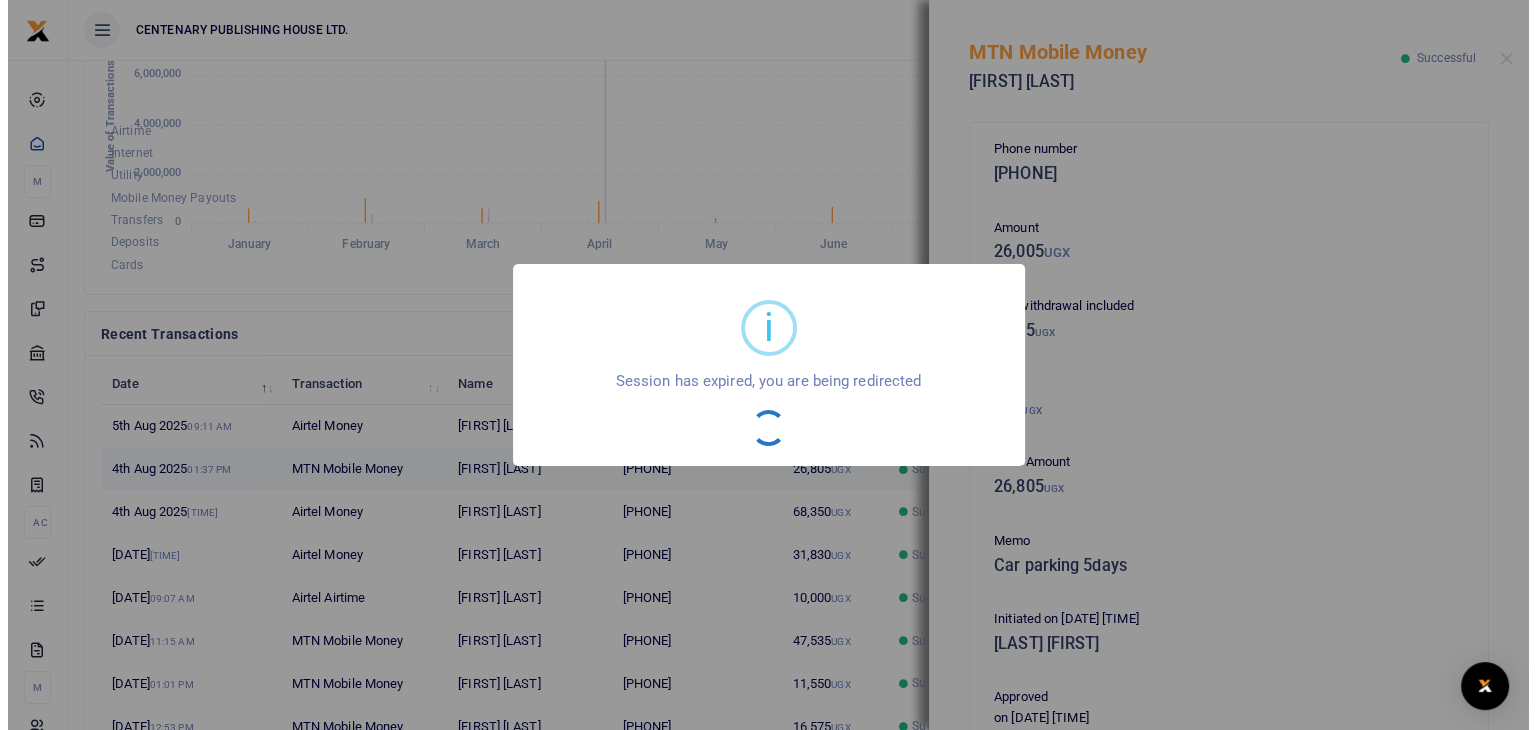 scroll, scrollTop: 16, scrollLeft: 16, axis: both 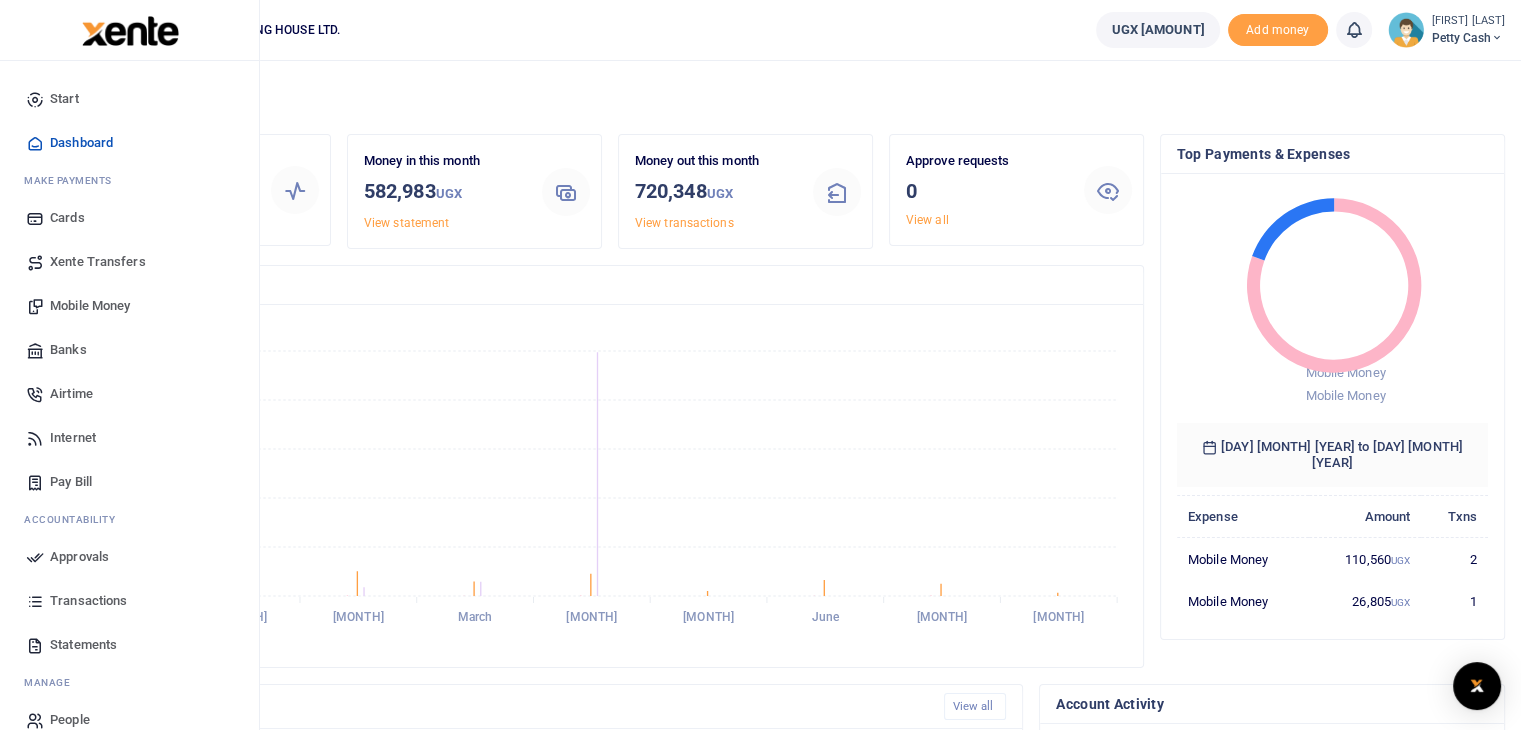 click on "Mobile Money" at bounding box center [90, 306] 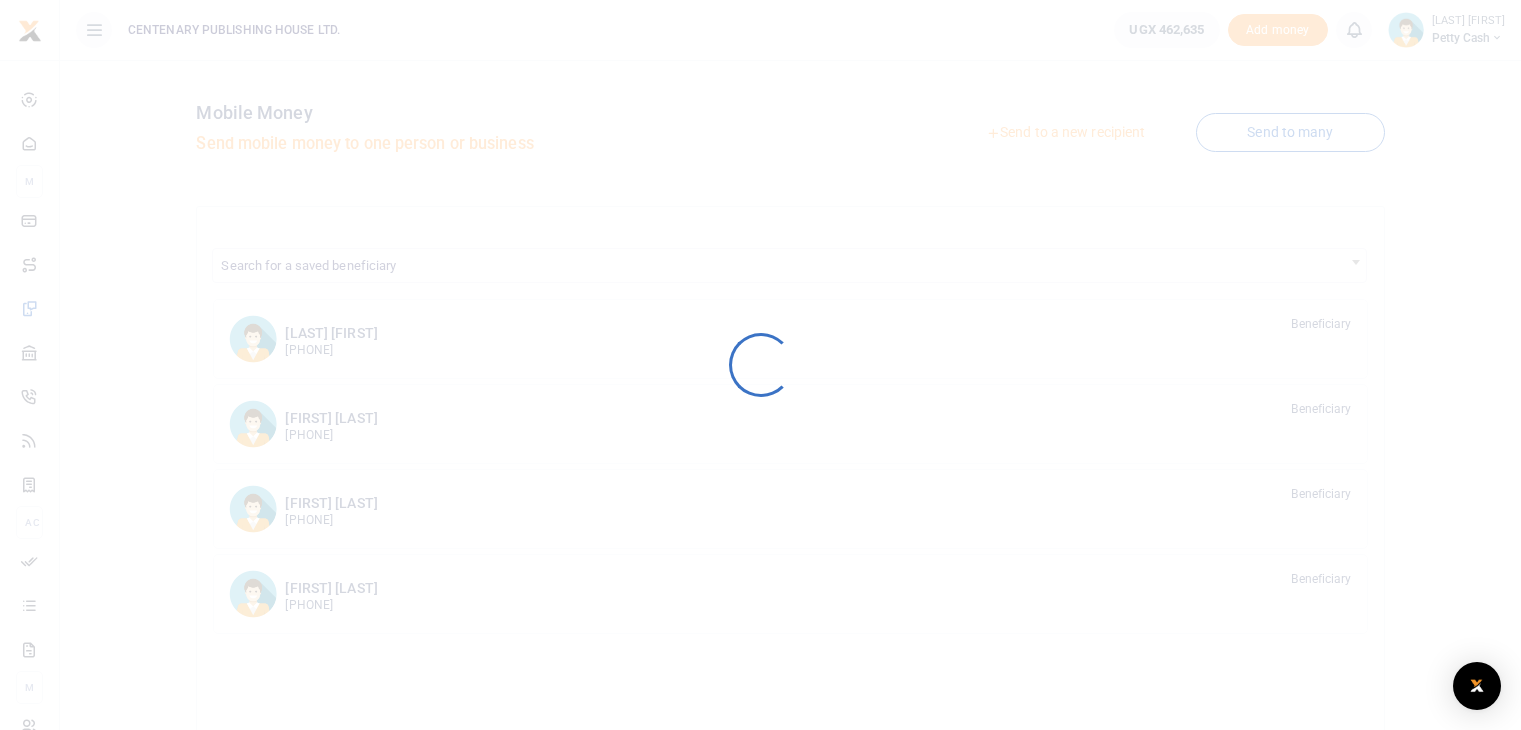 scroll, scrollTop: 0, scrollLeft: 0, axis: both 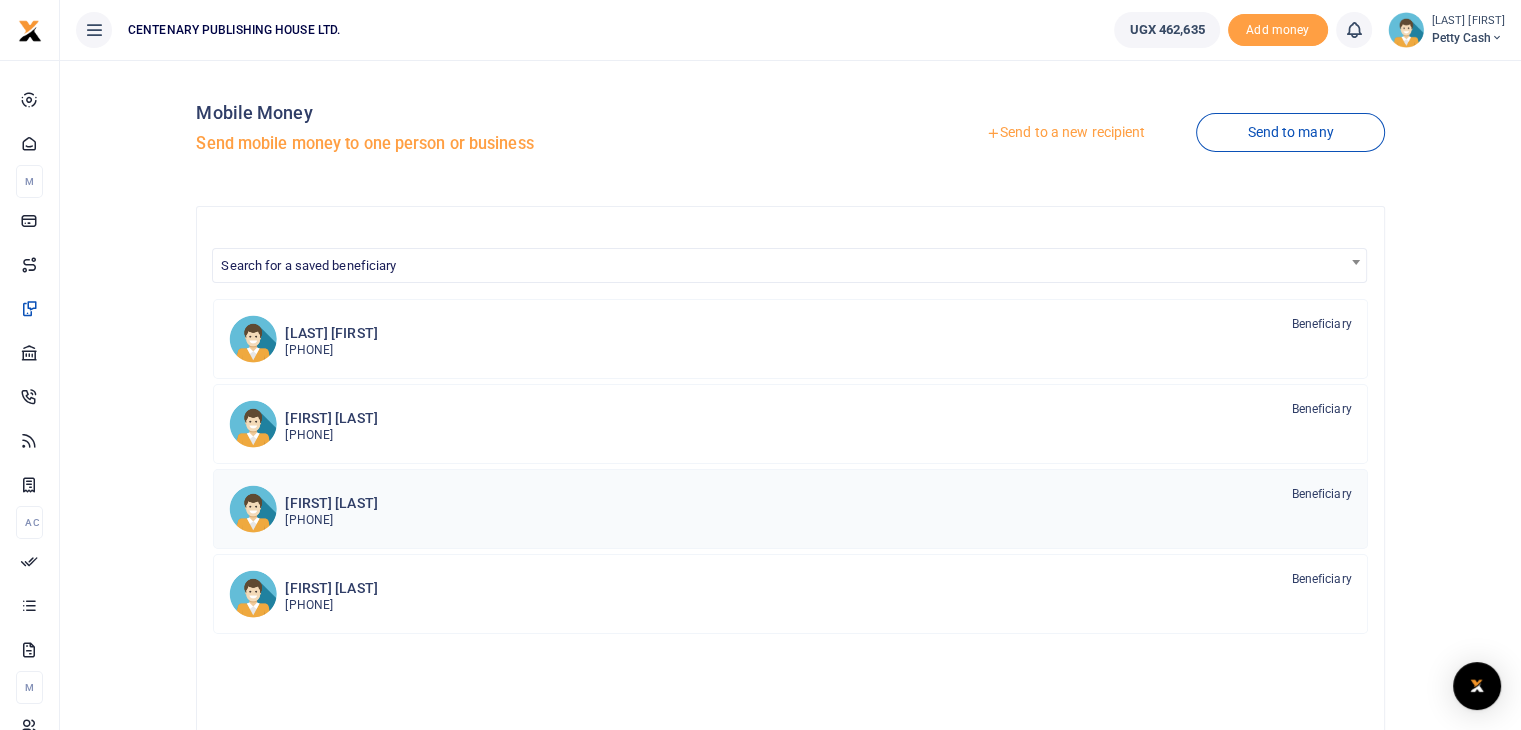 click on "[FIRST] [LAST]" at bounding box center [331, 503] 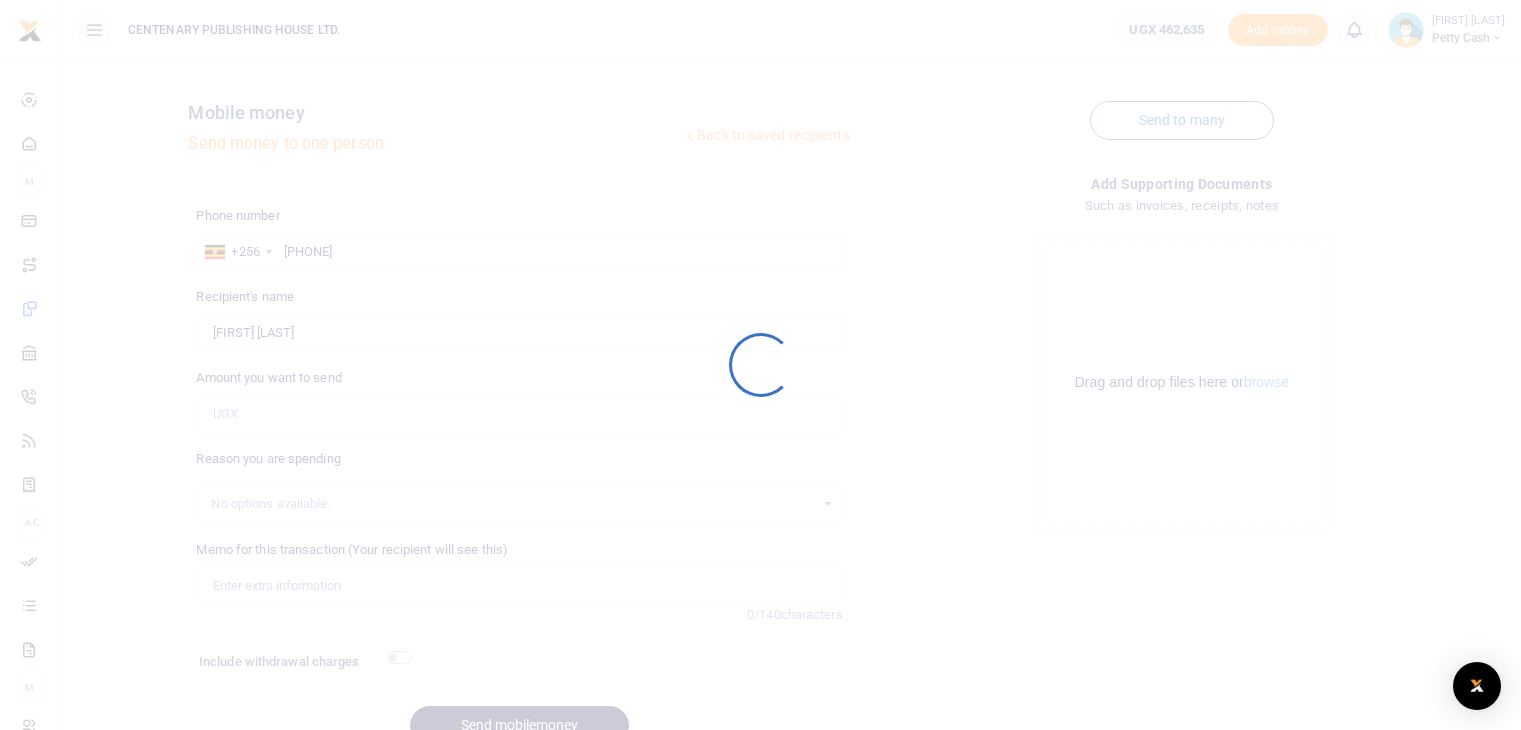 scroll, scrollTop: 0, scrollLeft: 0, axis: both 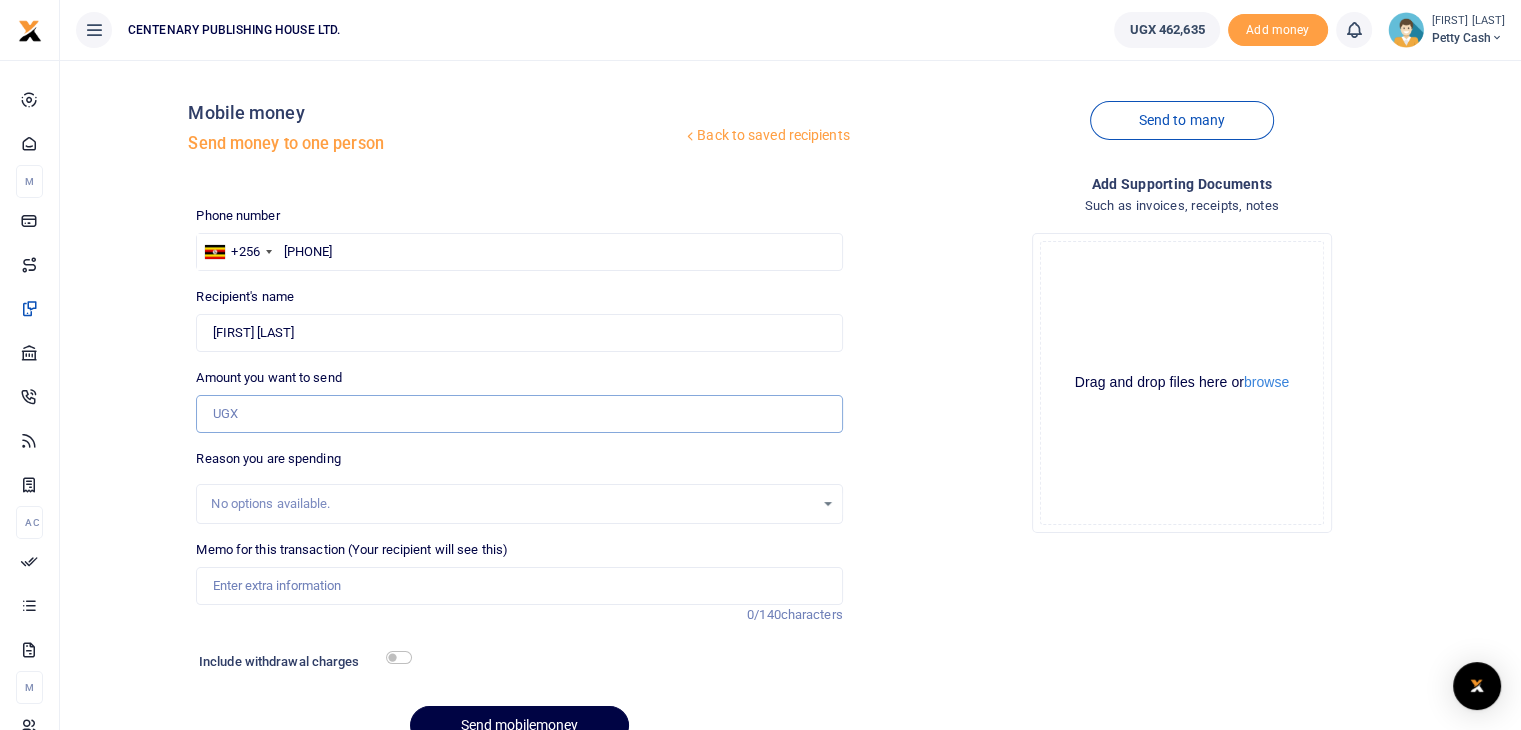 click on "Amount you want to send" at bounding box center [519, 414] 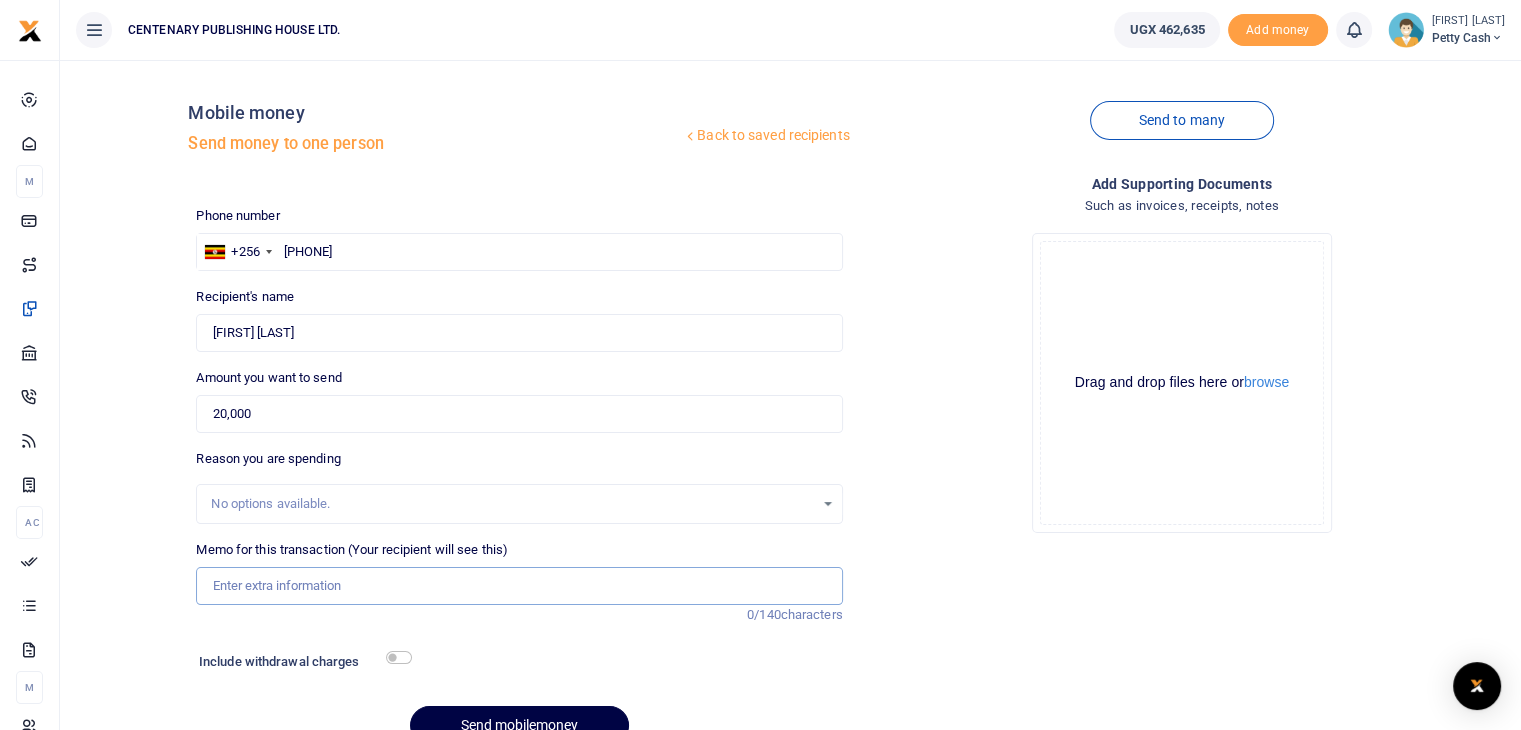 click on "Memo for this transaction (Your recipient will see this)" at bounding box center [519, 586] 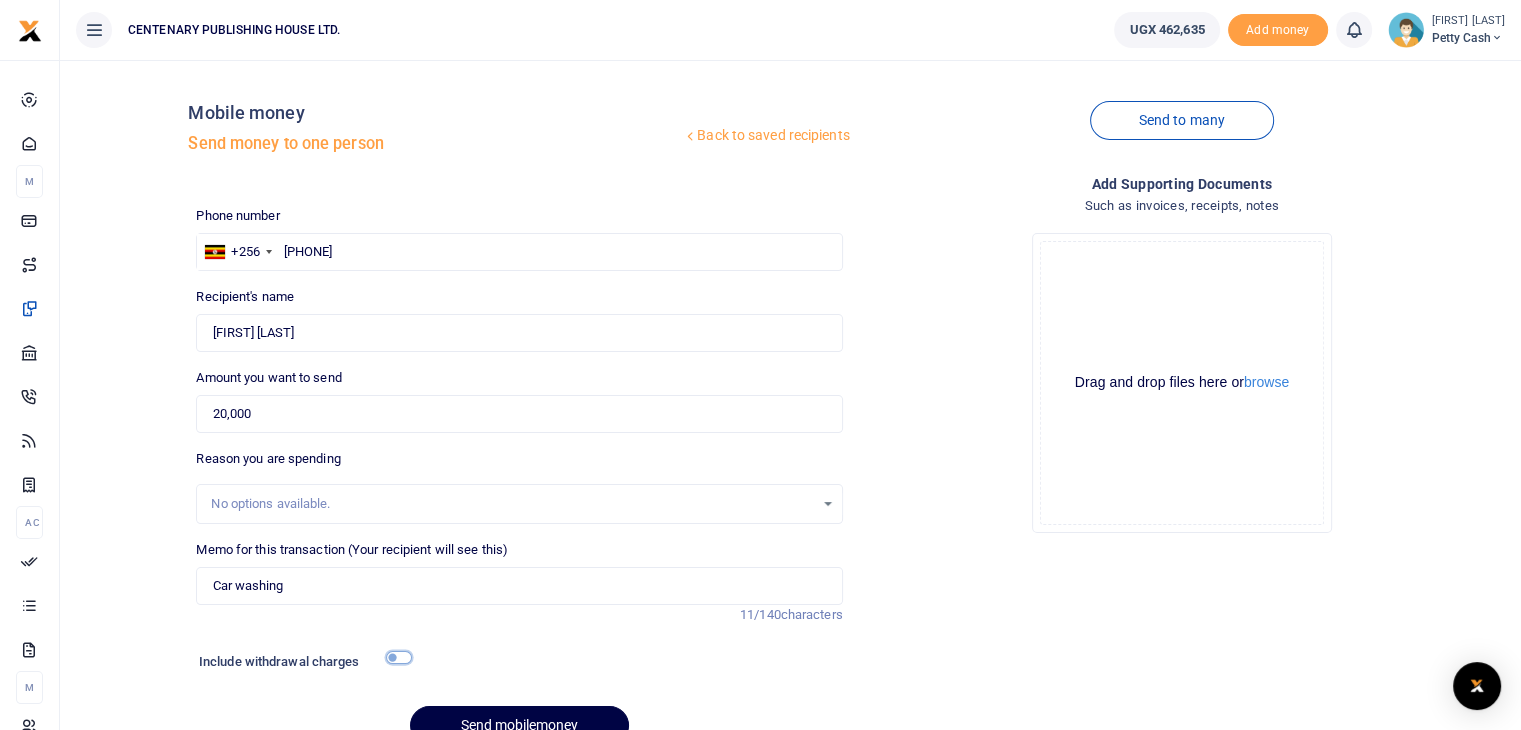 click at bounding box center (399, 657) 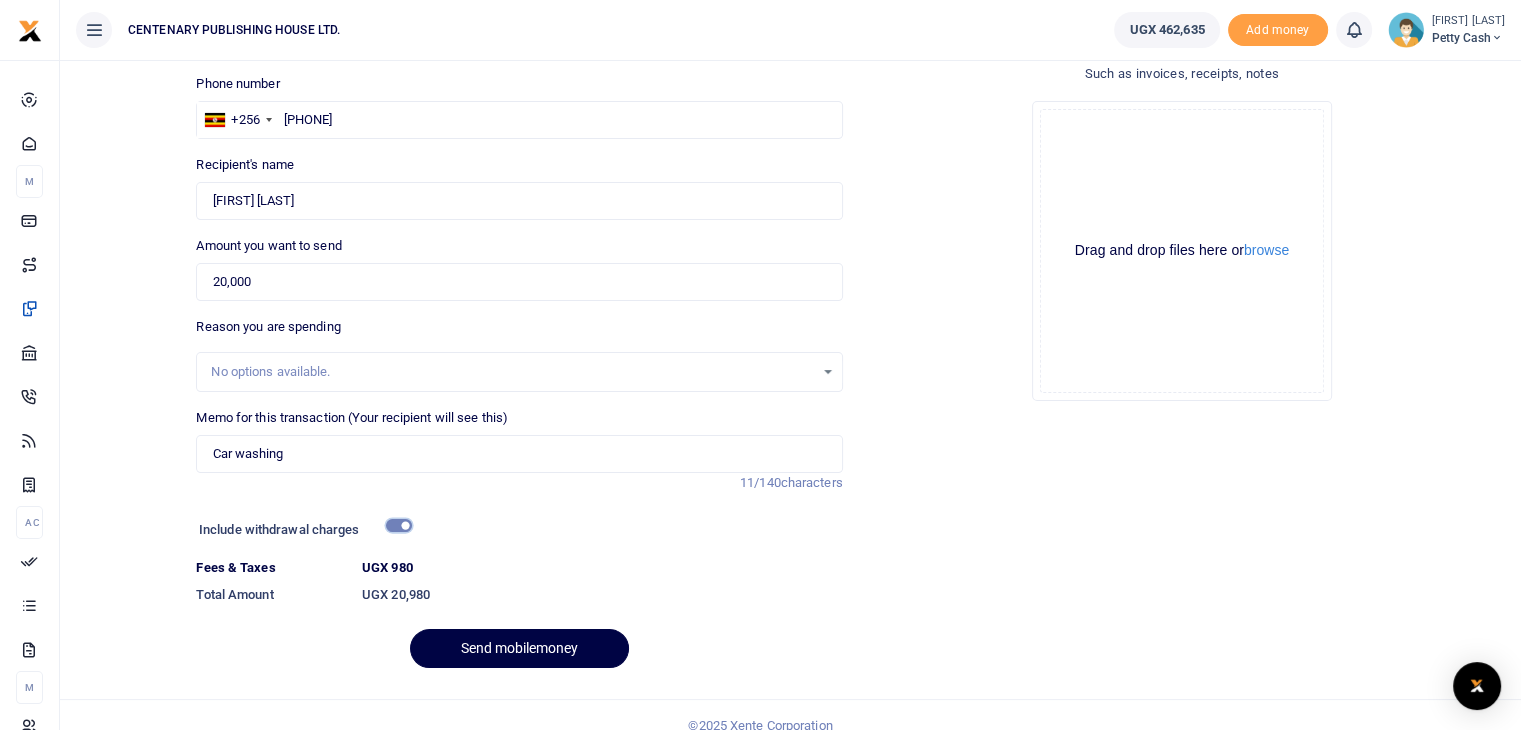 scroll, scrollTop: 153, scrollLeft: 0, axis: vertical 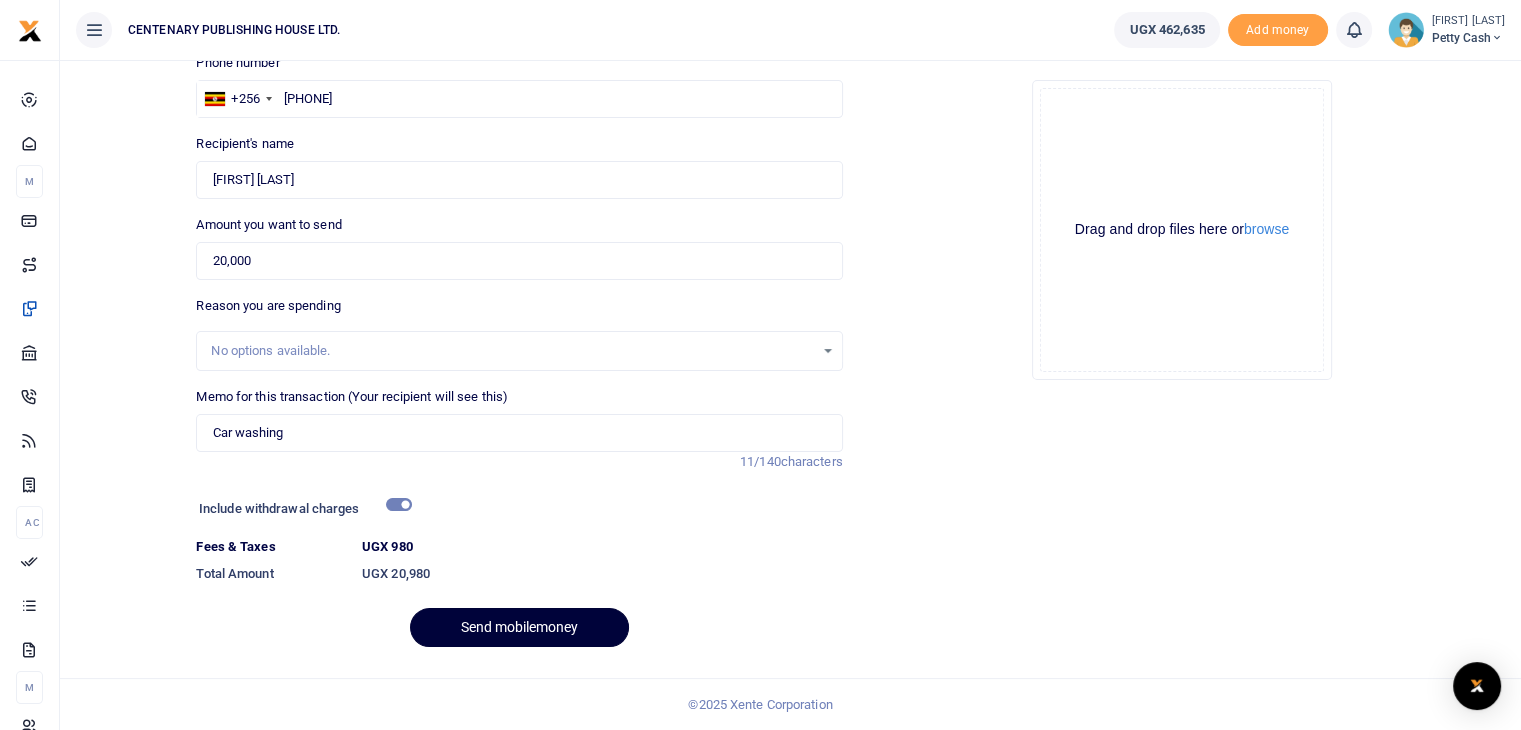 click on "Send mobilemoney" at bounding box center (519, 627) 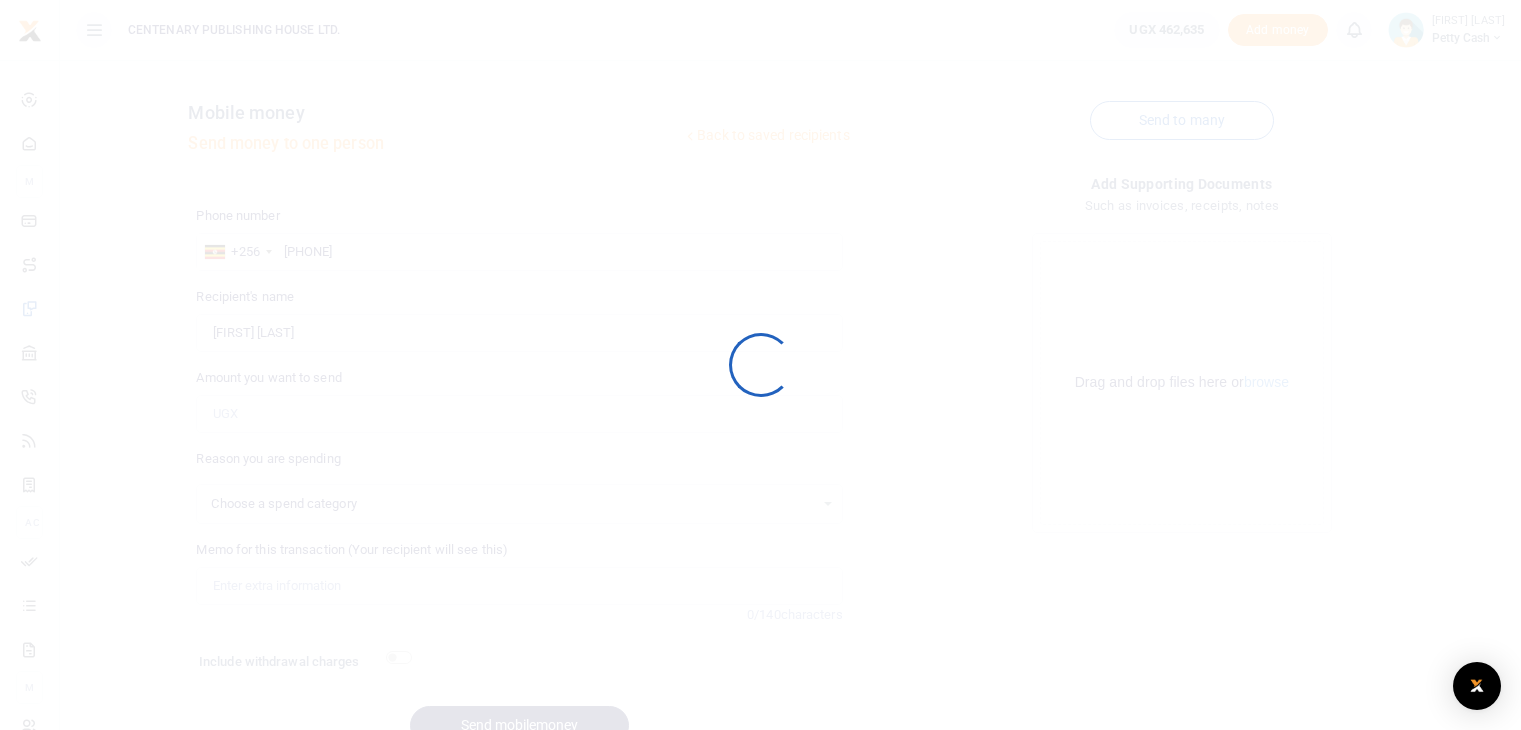 select 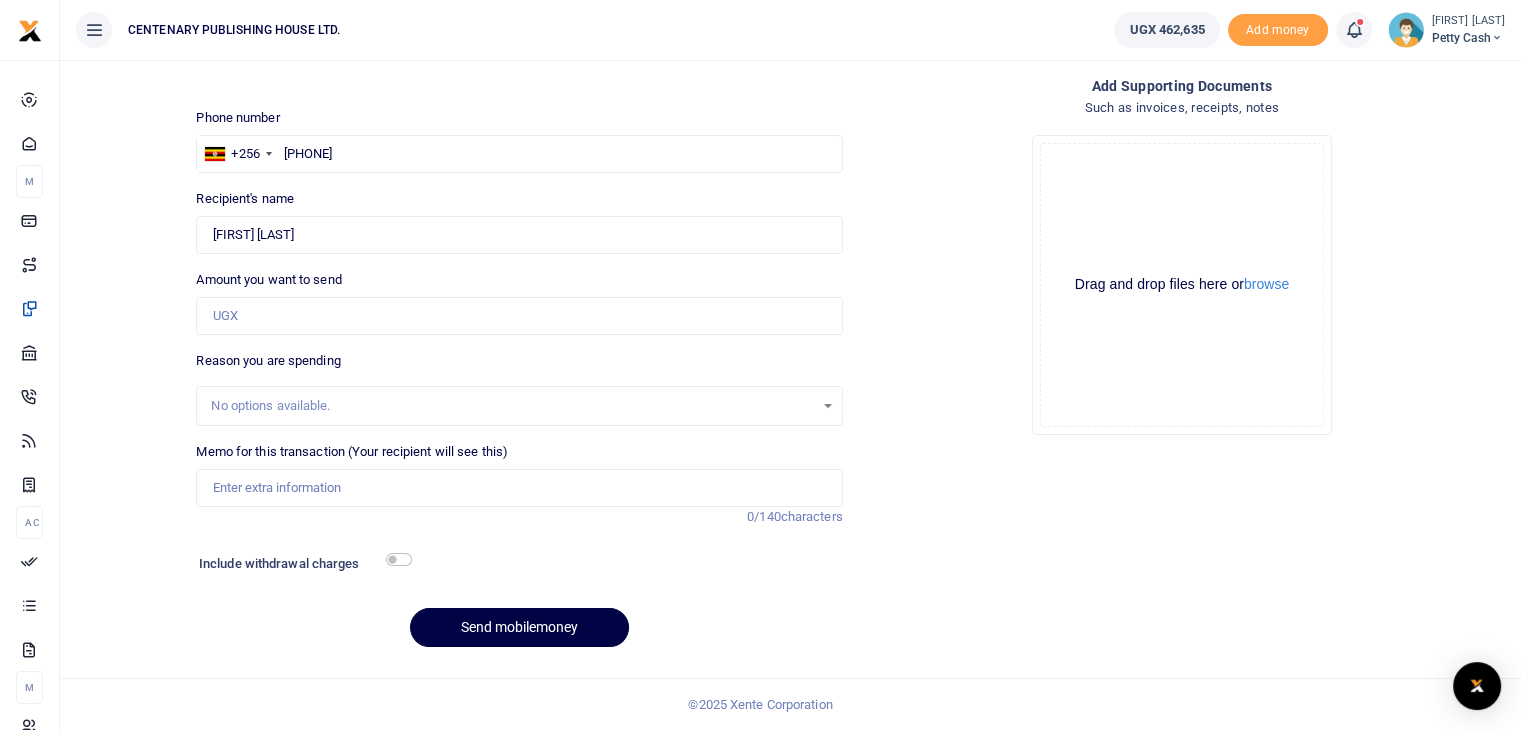 click at bounding box center (1354, 30) 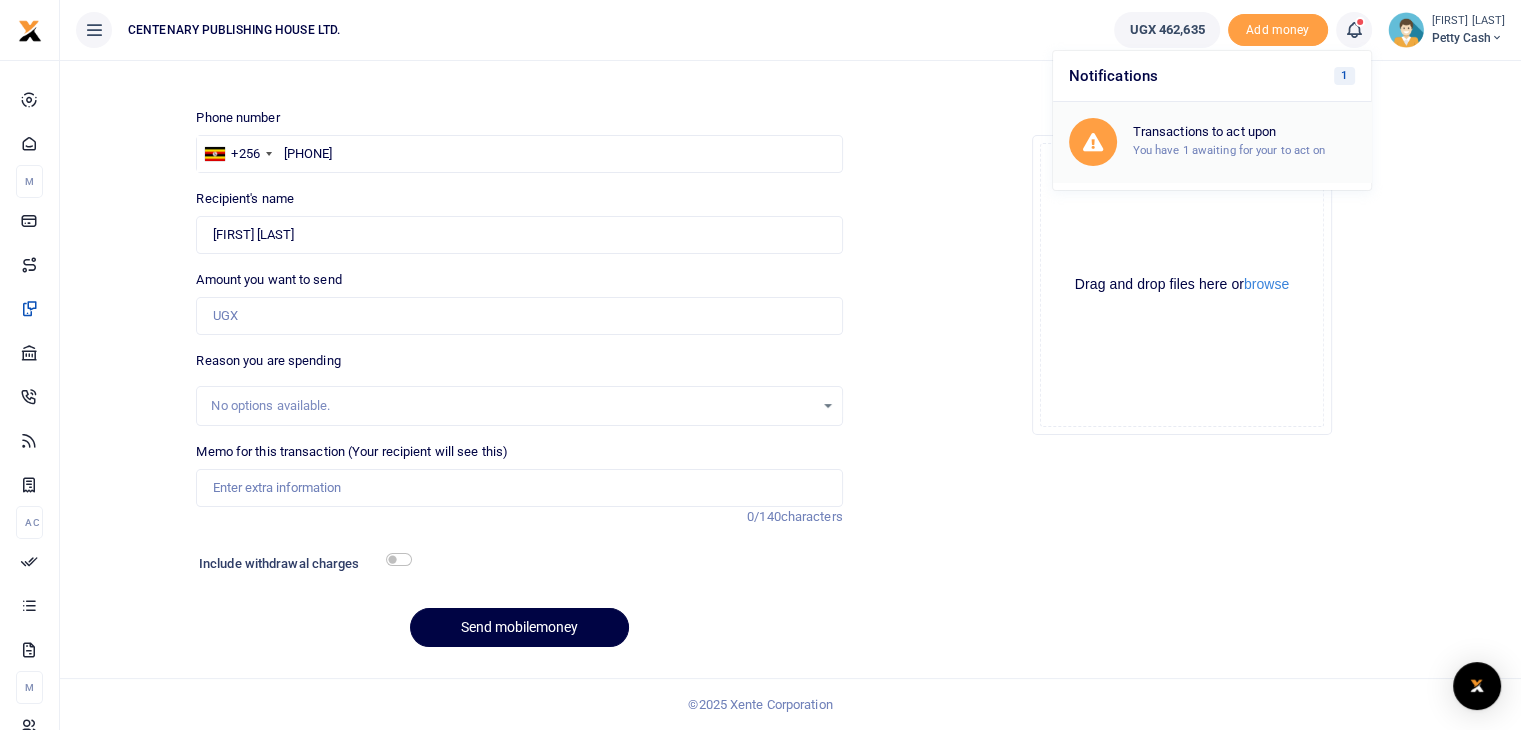 click on "Transactions to act upon" at bounding box center (1244, 132) 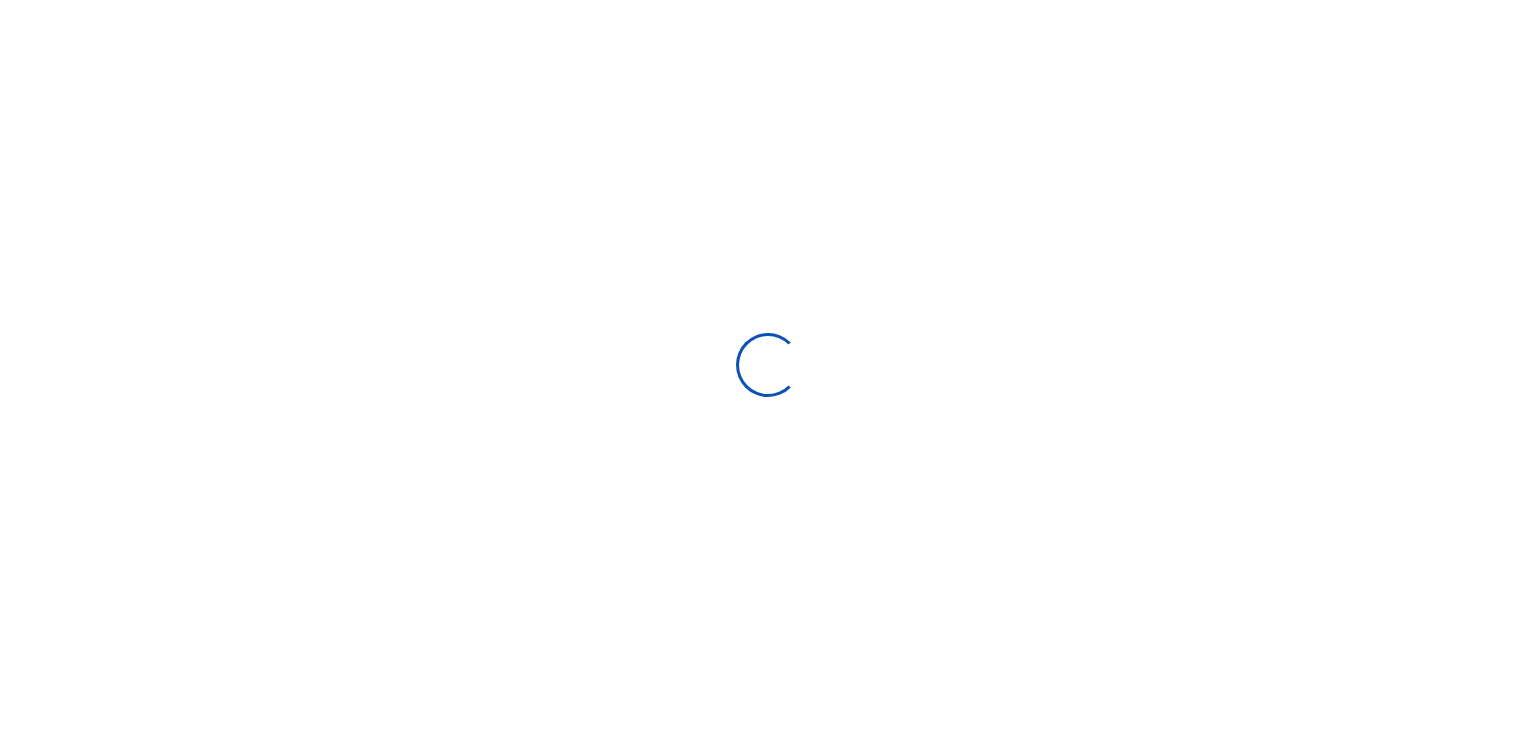 scroll, scrollTop: 0, scrollLeft: 0, axis: both 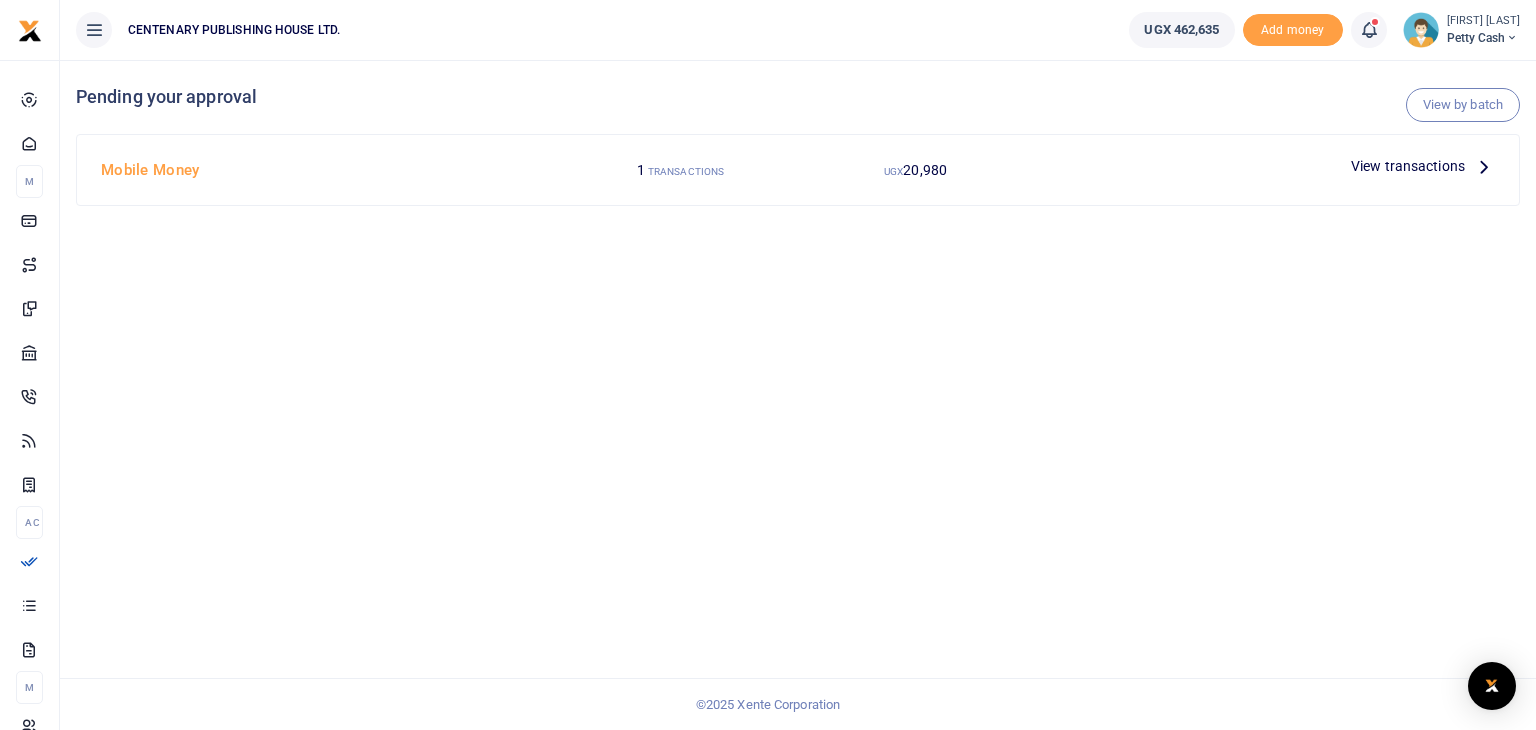 click at bounding box center (1484, 166) 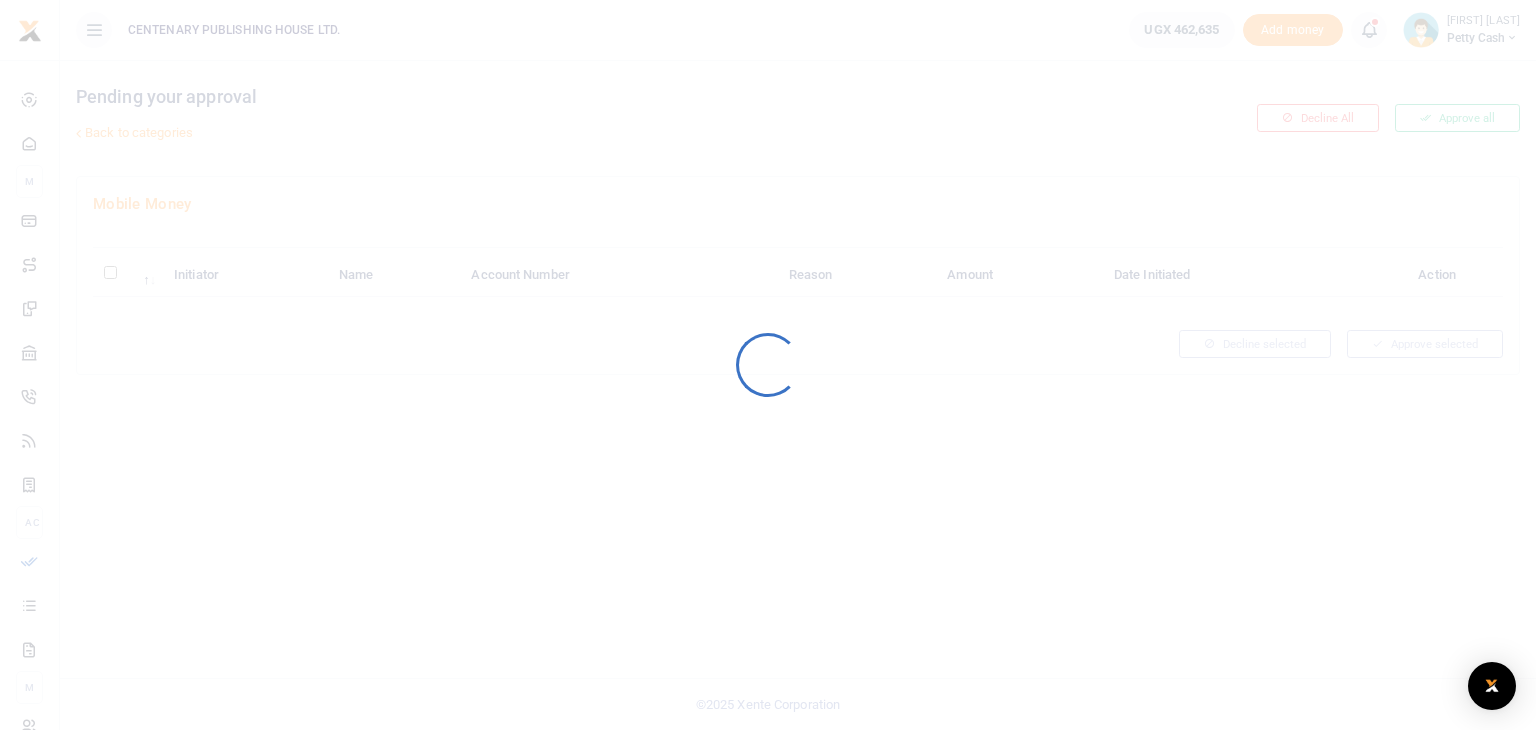 scroll, scrollTop: 0, scrollLeft: 0, axis: both 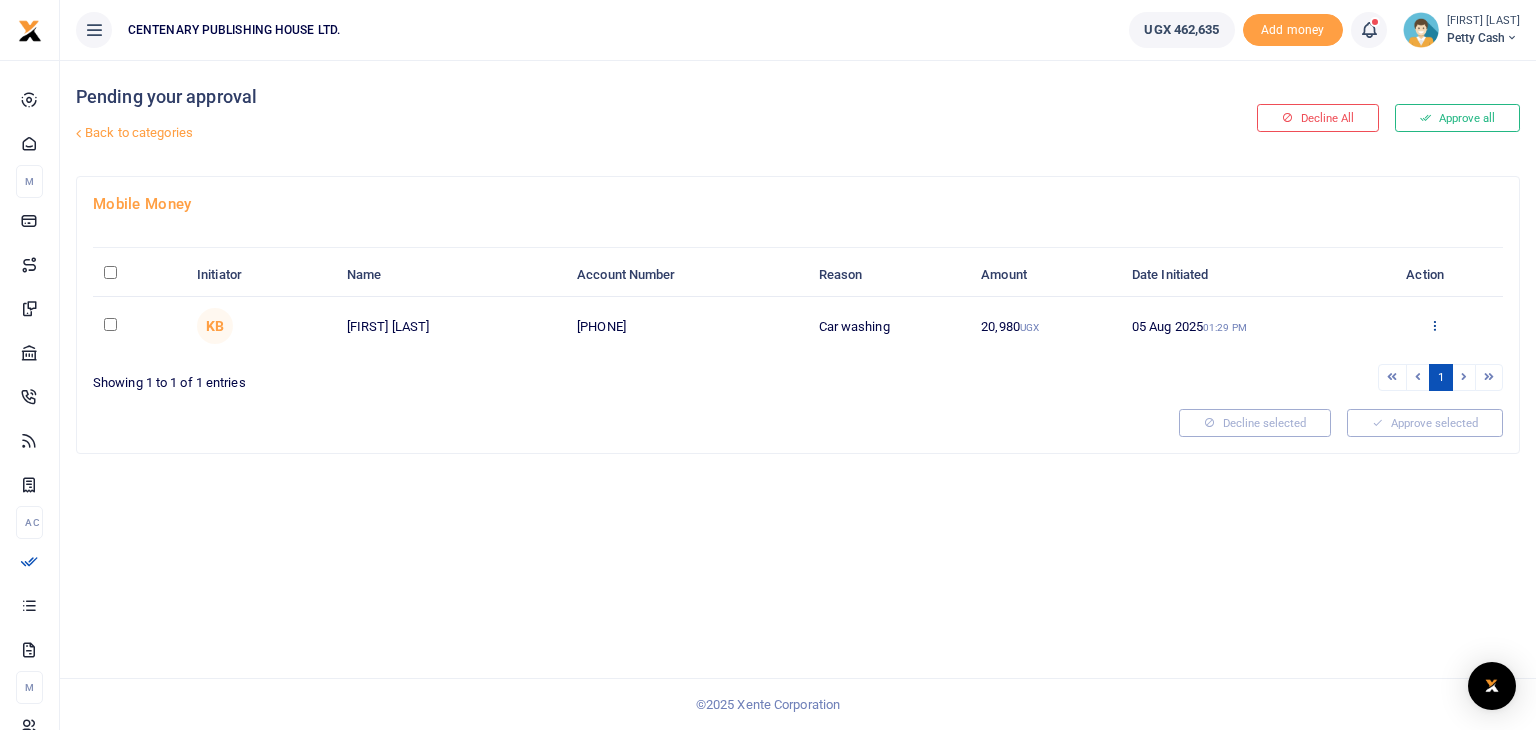 click at bounding box center (1434, 325) 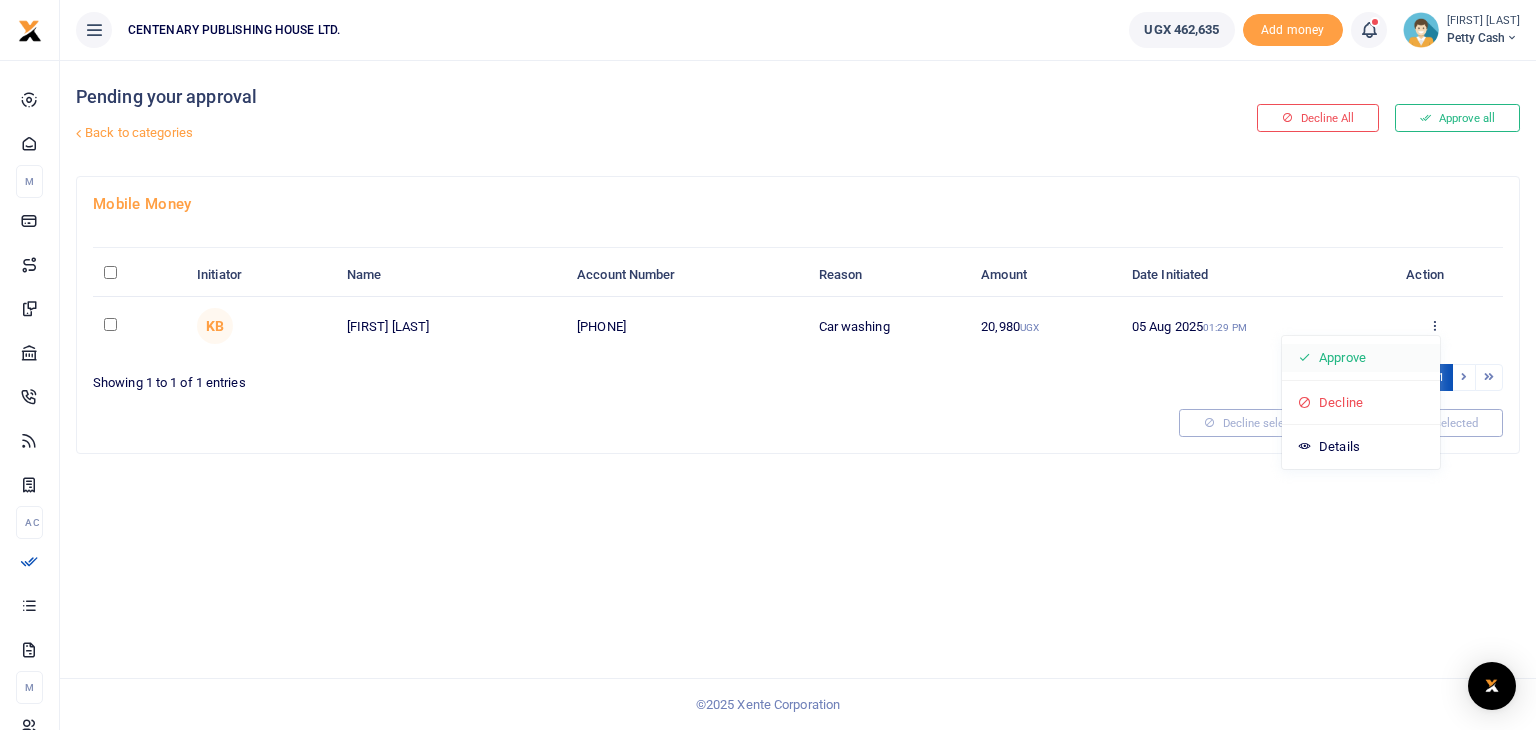 click on "Approve" at bounding box center [1361, 358] 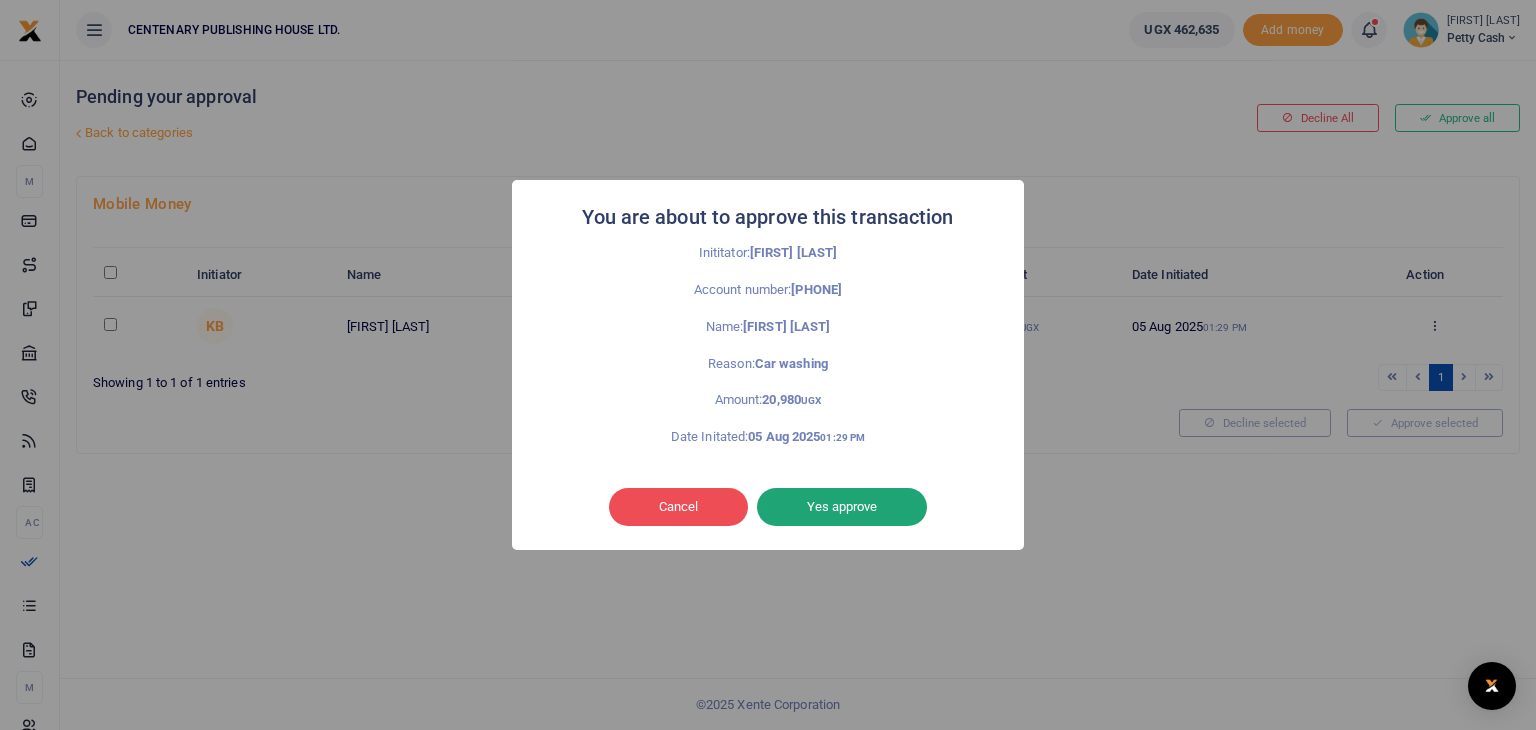 click on "Yes approve" at bounding box center [842, 507] 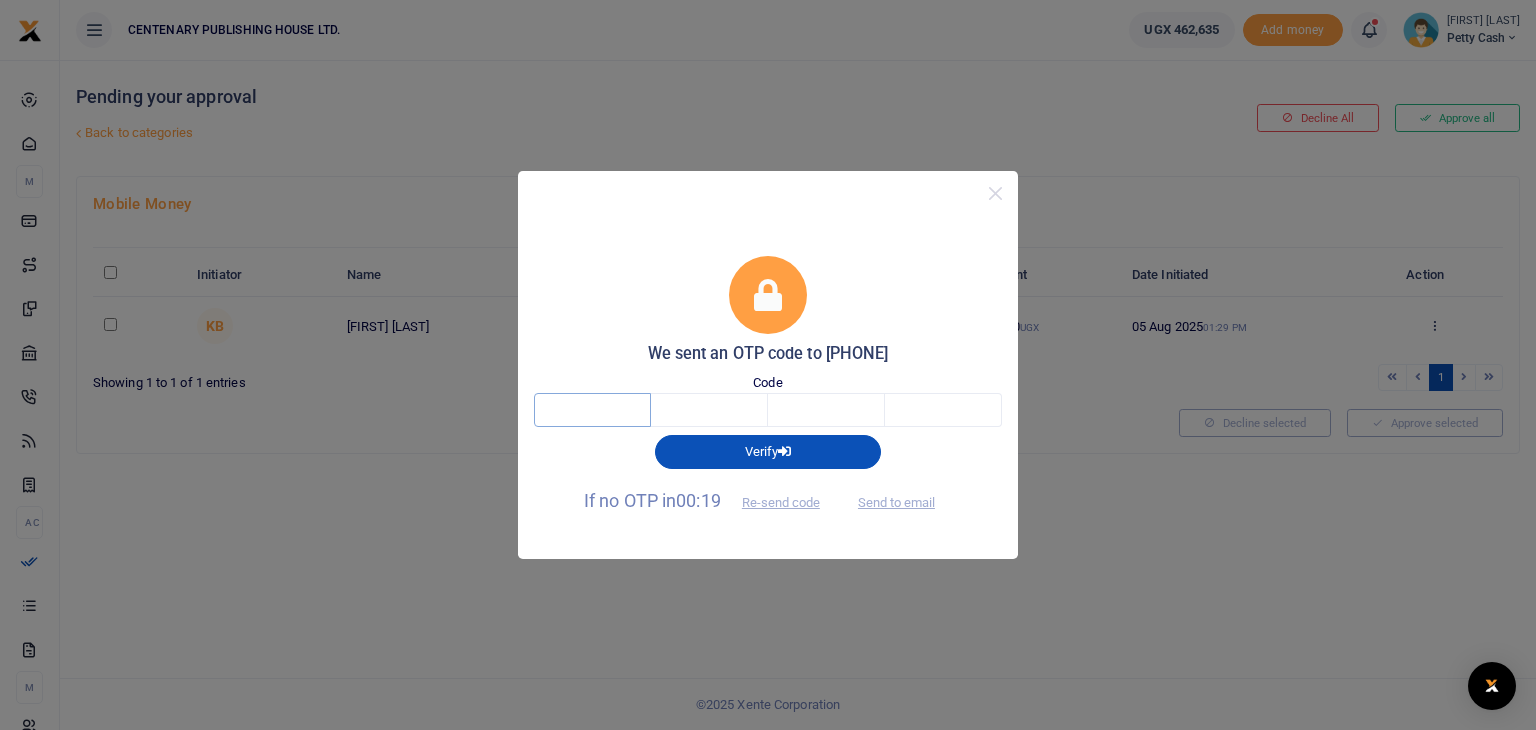 click at bounding box center [592, 410] 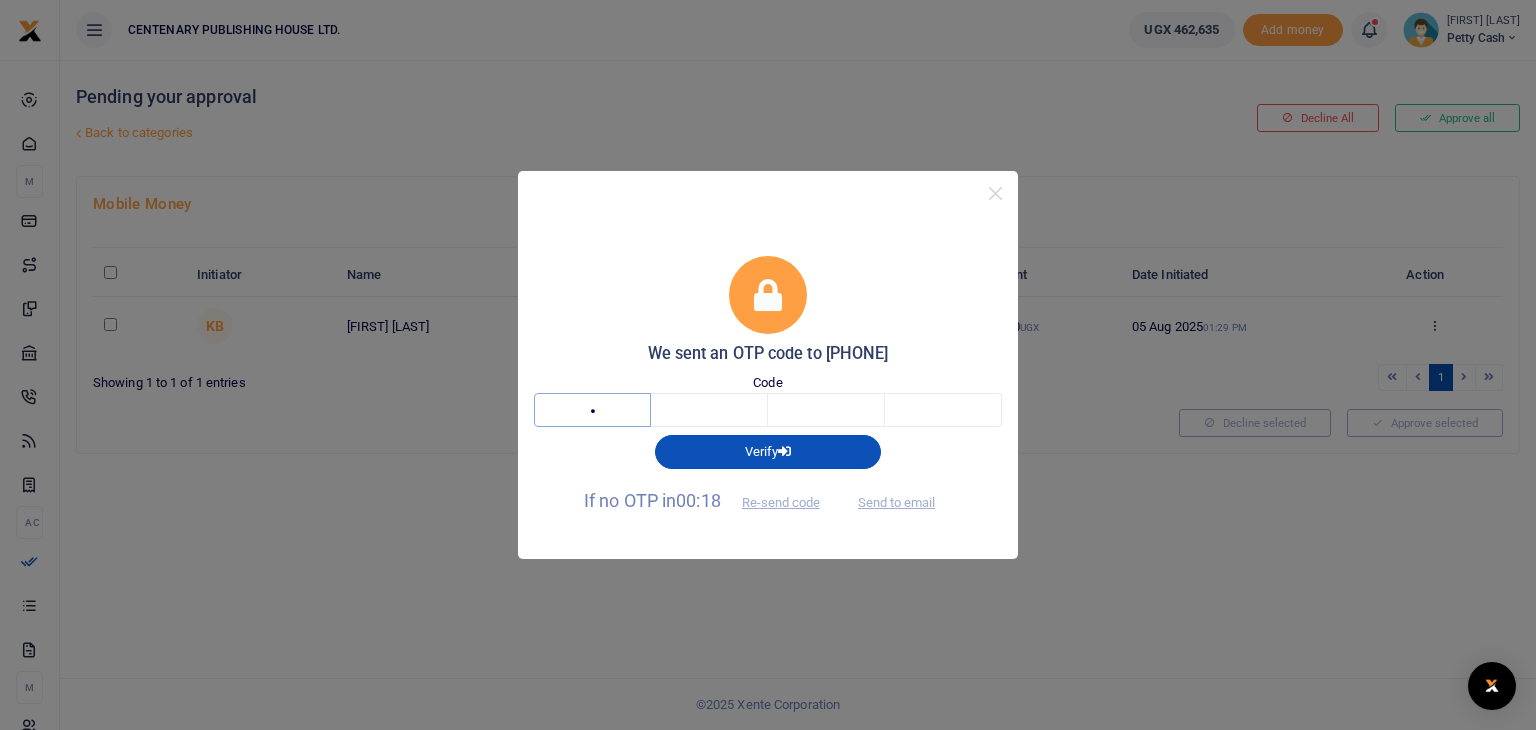 type on "2" 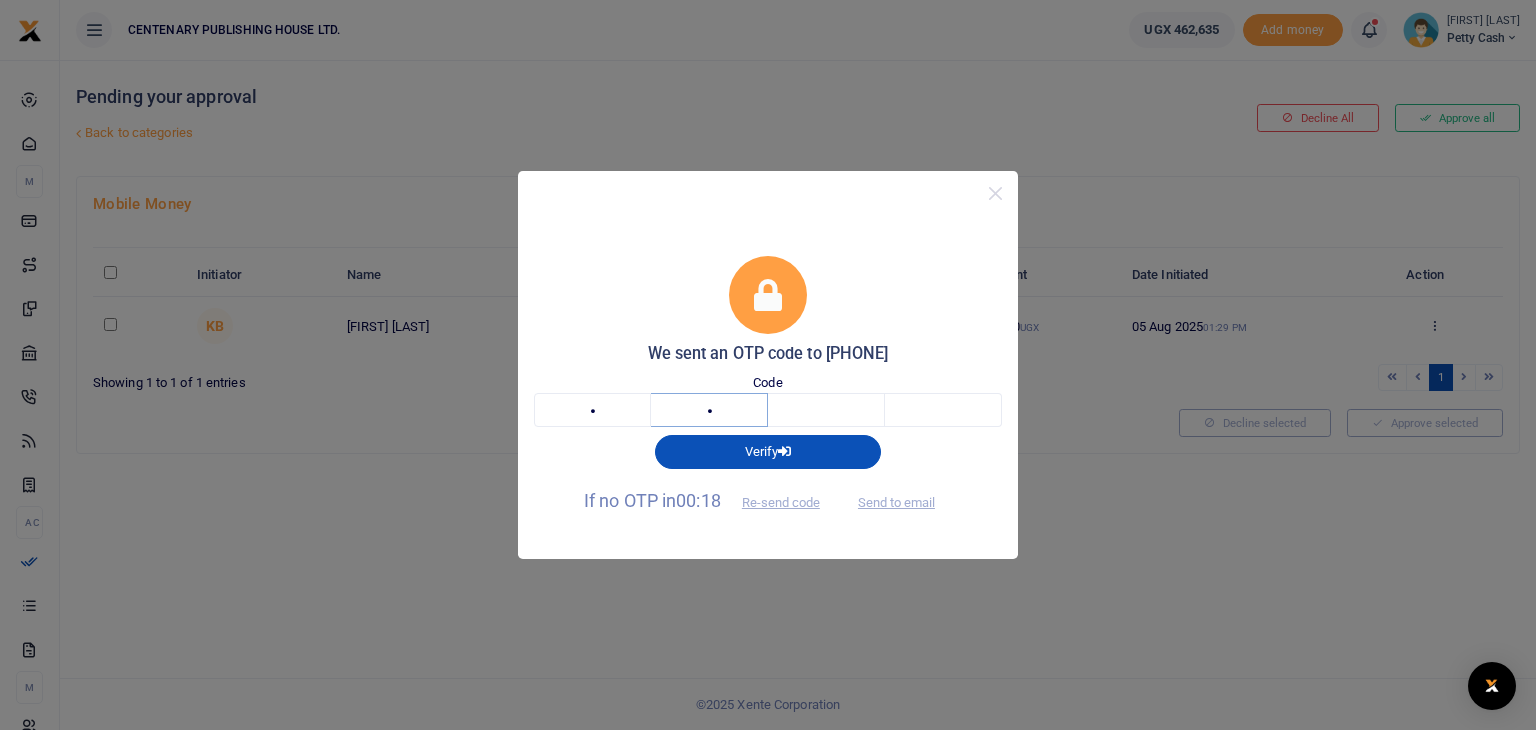 type on "7" 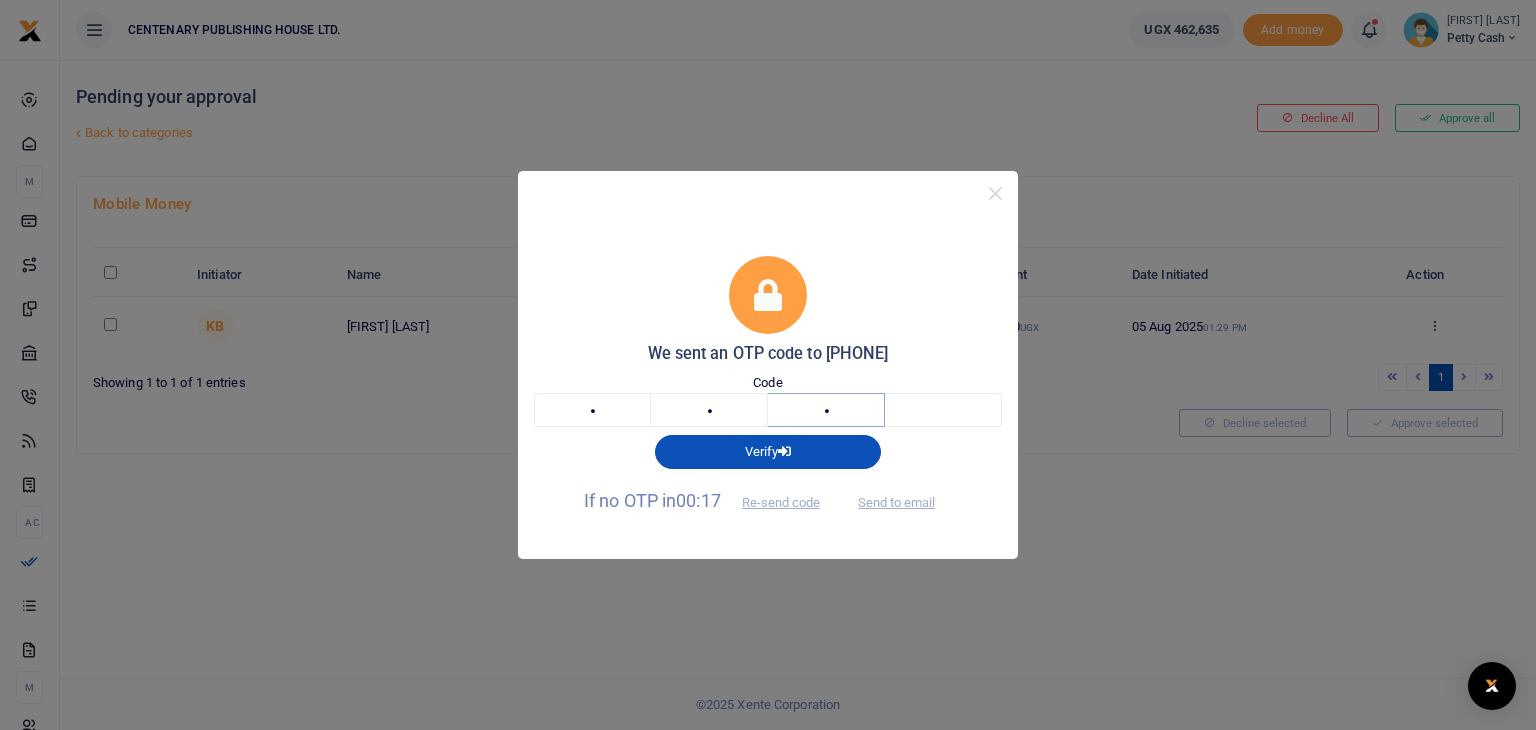 type on "8" 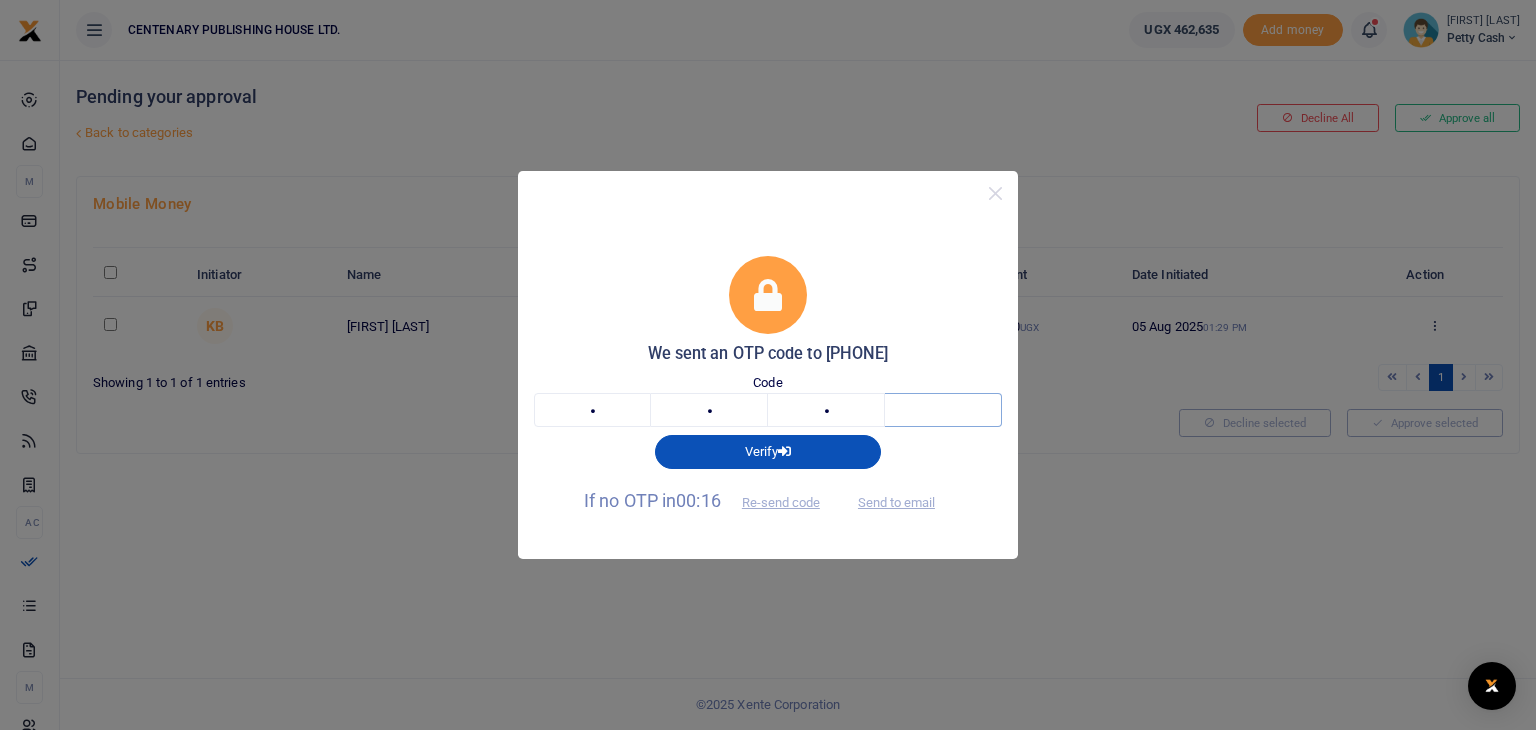 type on "0" 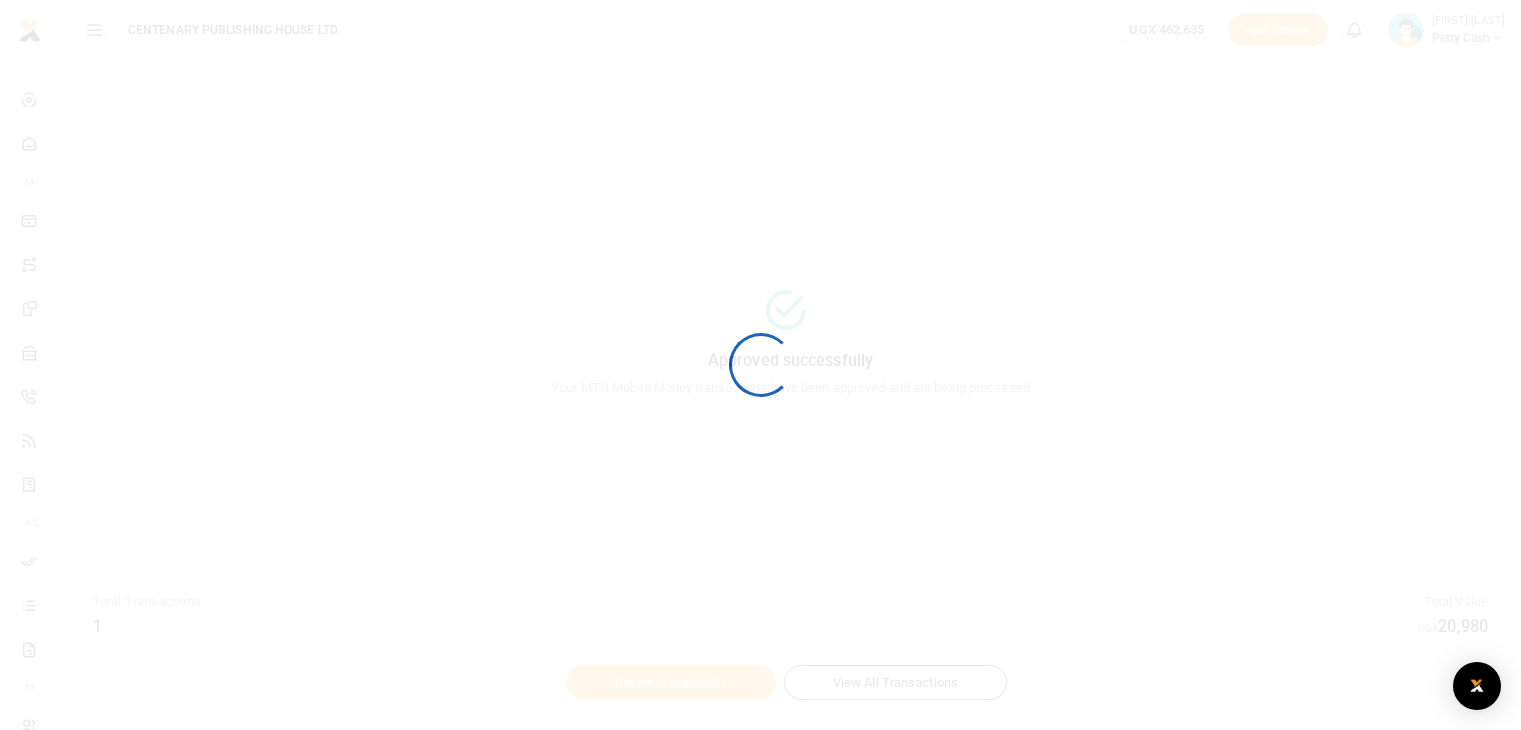 scroll, scrollTop: 0, scrollLeft: 0, axis: both 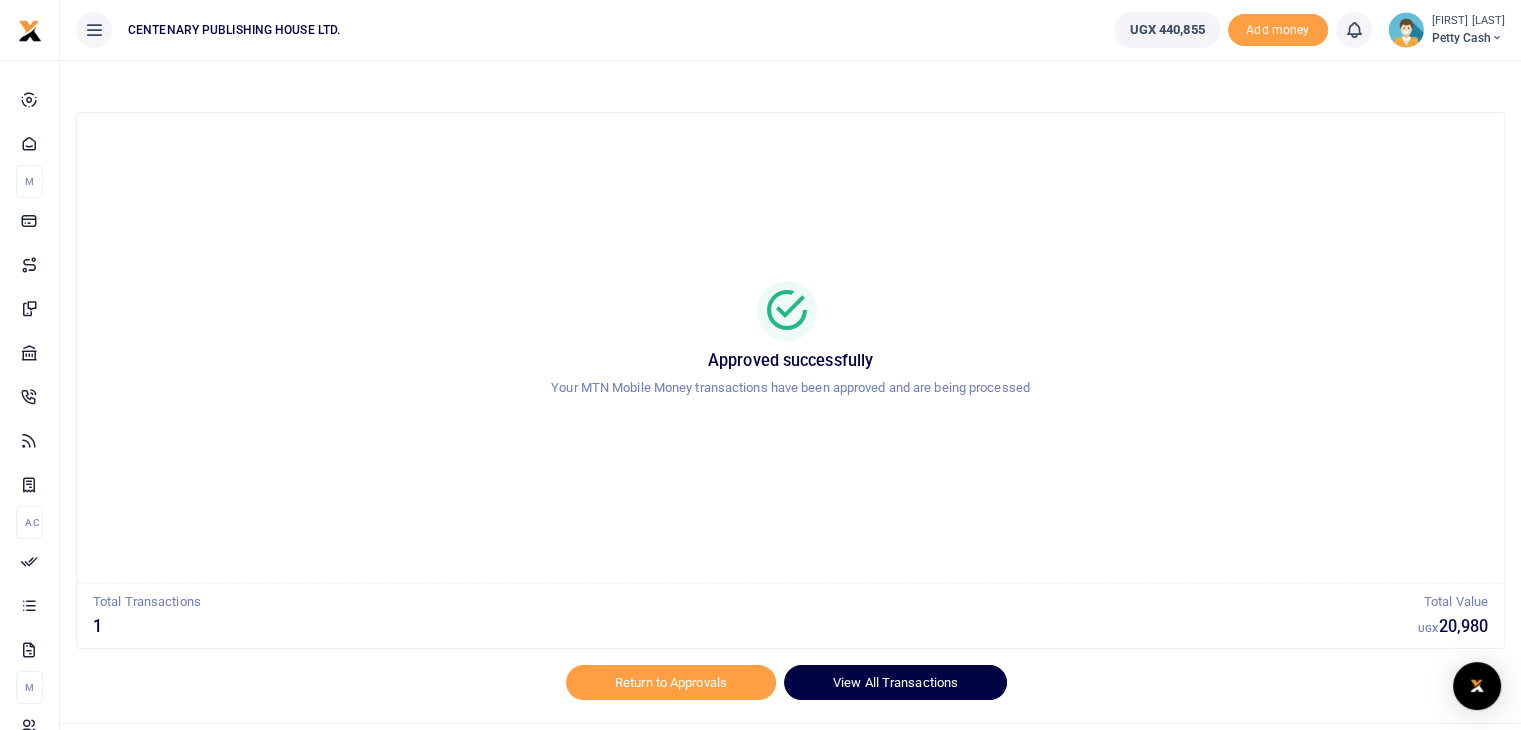click on "View All Transactions" at bounding box center (895, 682) 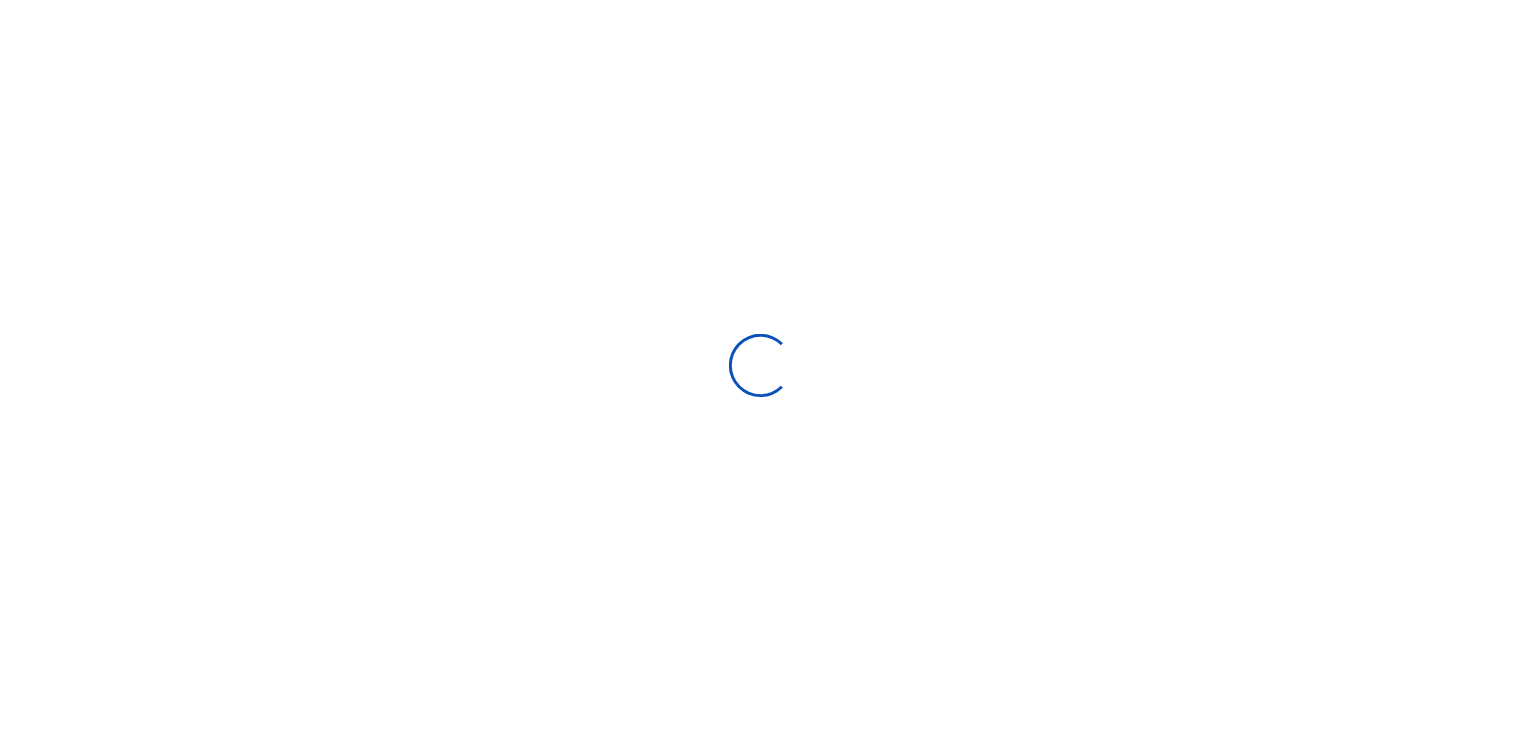 scroll, scrollTop: 0, scrollLeft: 0, axis: both 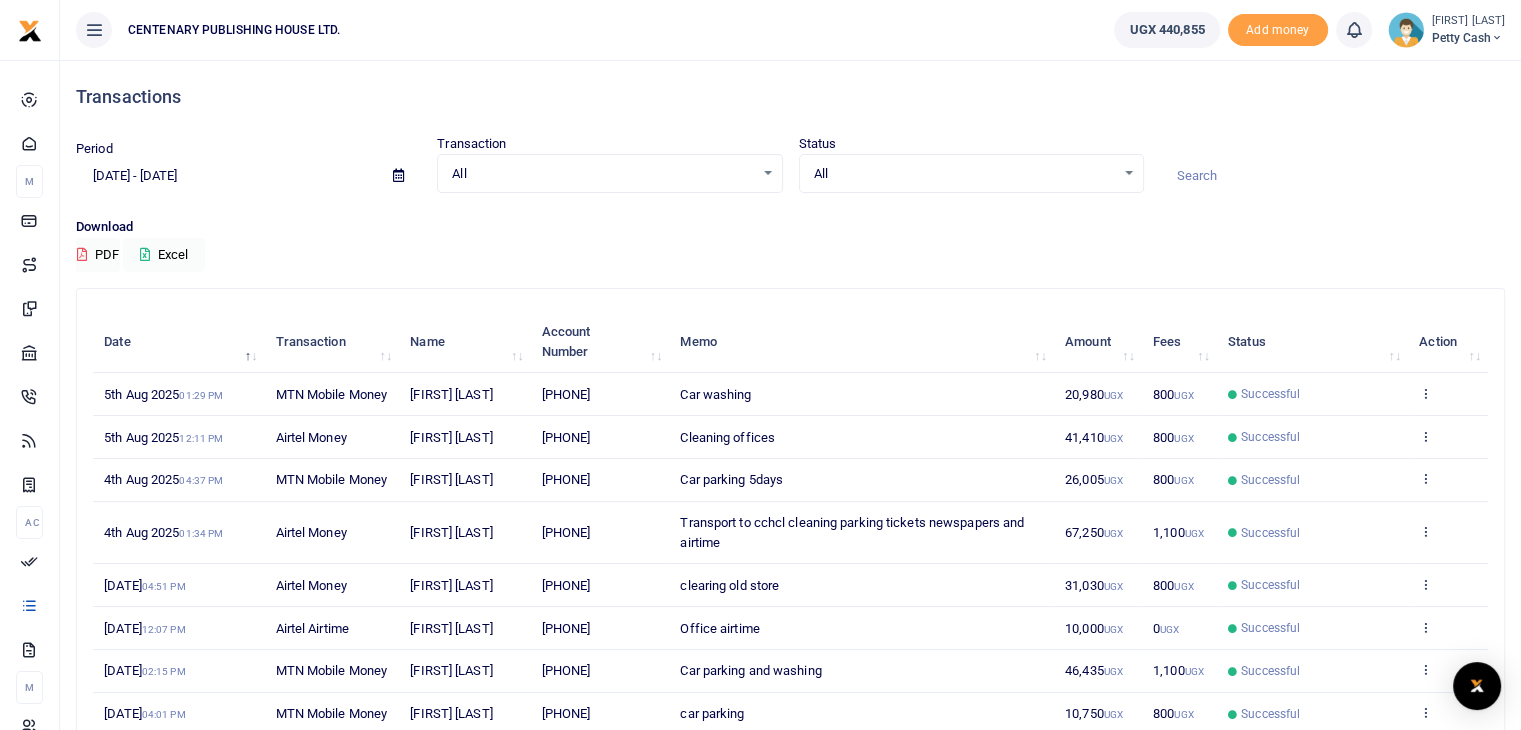 click on "Petty Cash" at bounding box center (1468, 38) 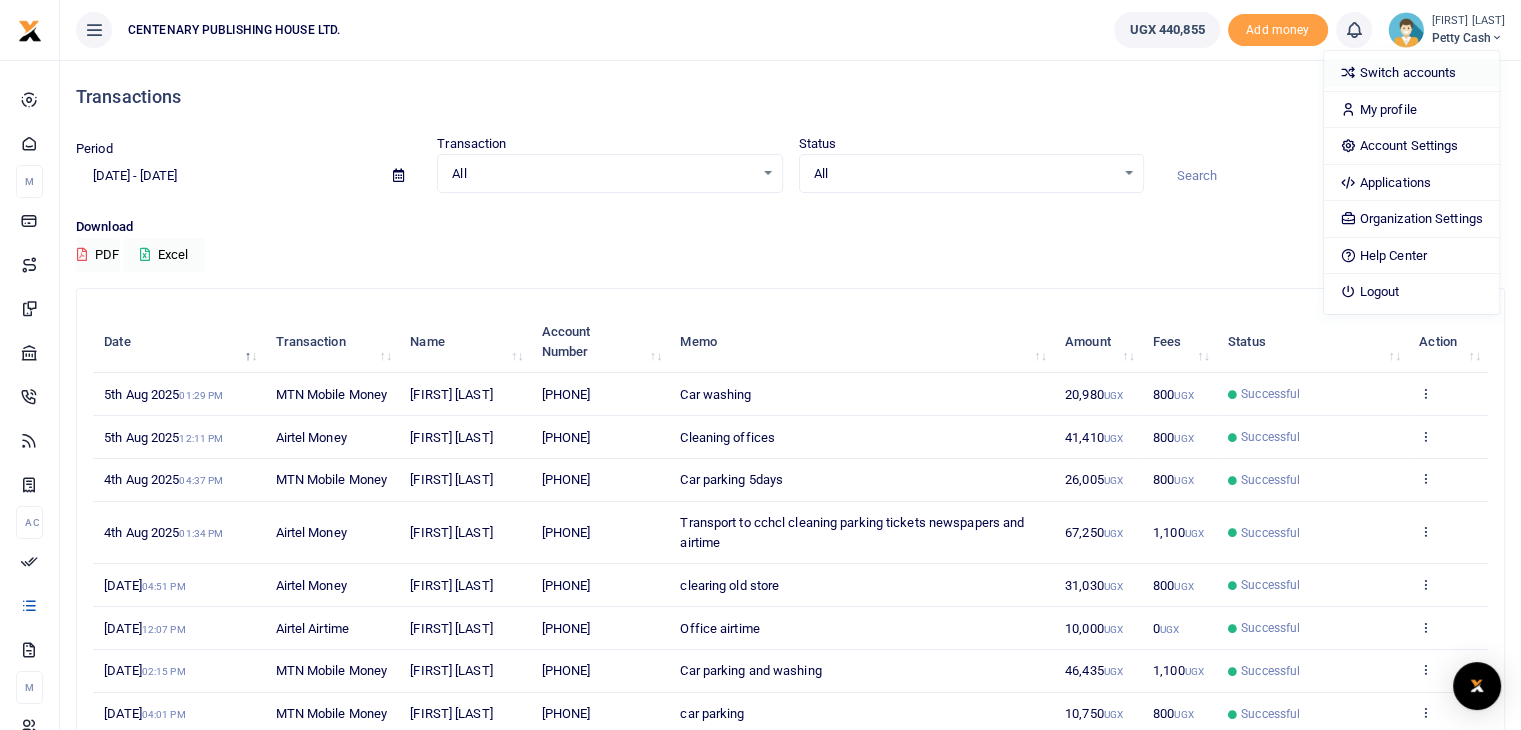 click on "Switch accounts" at bounding box center [1411, 73] 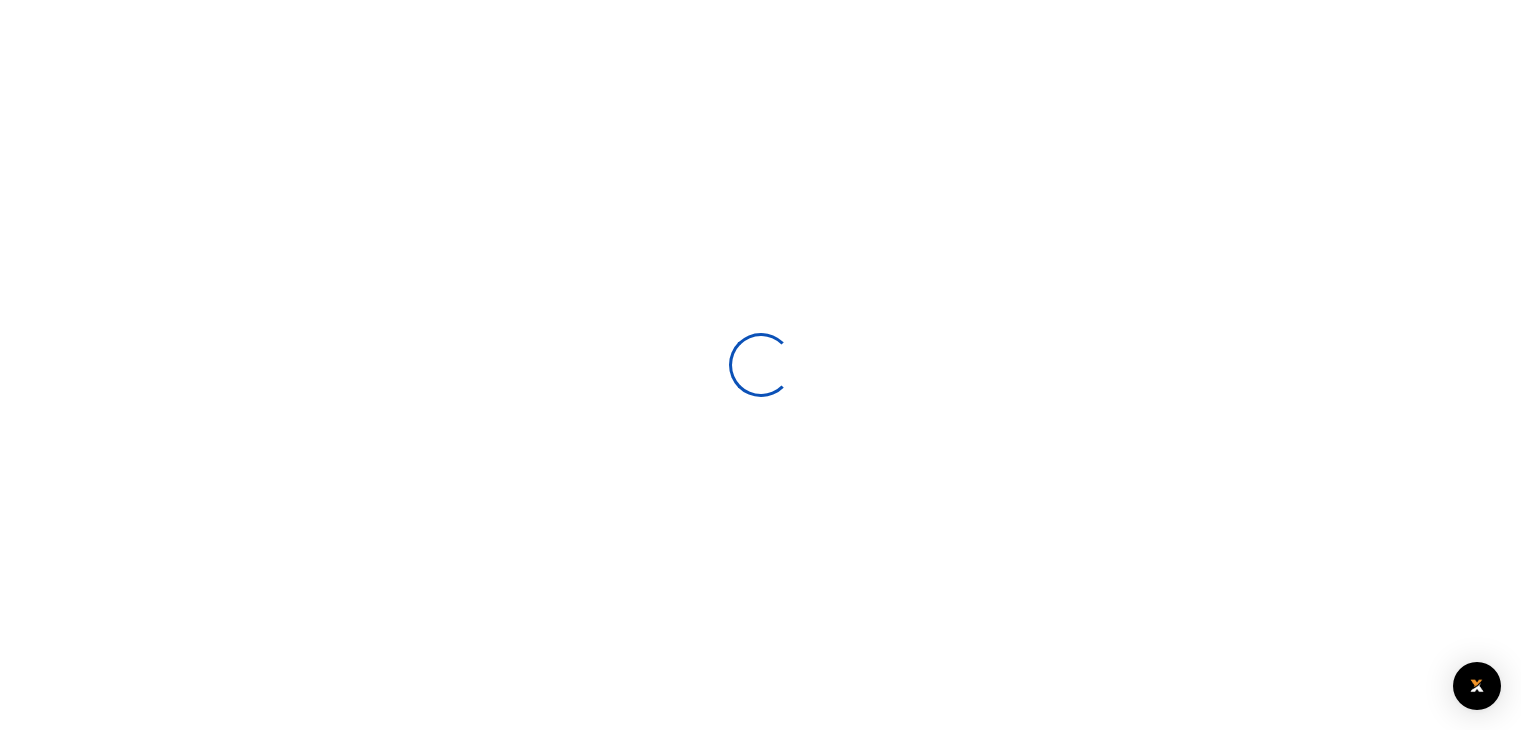 scroll, scrollTop: 0, scrollLeft: 0, axis: both 